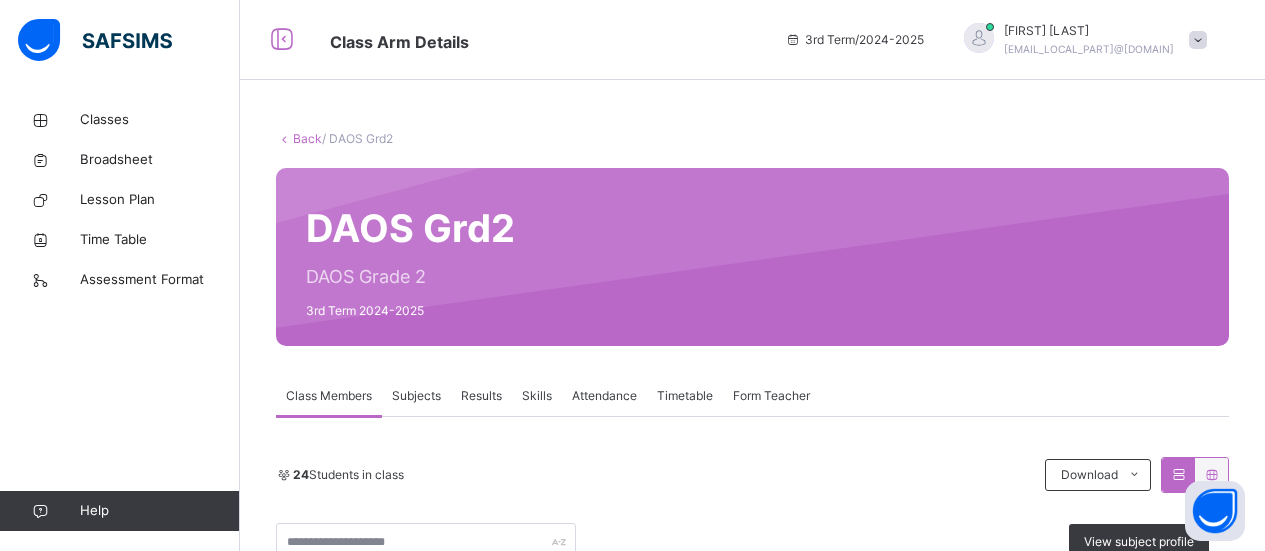 scroll, scrollTop: 0, scrollLeft: 0, axis: both 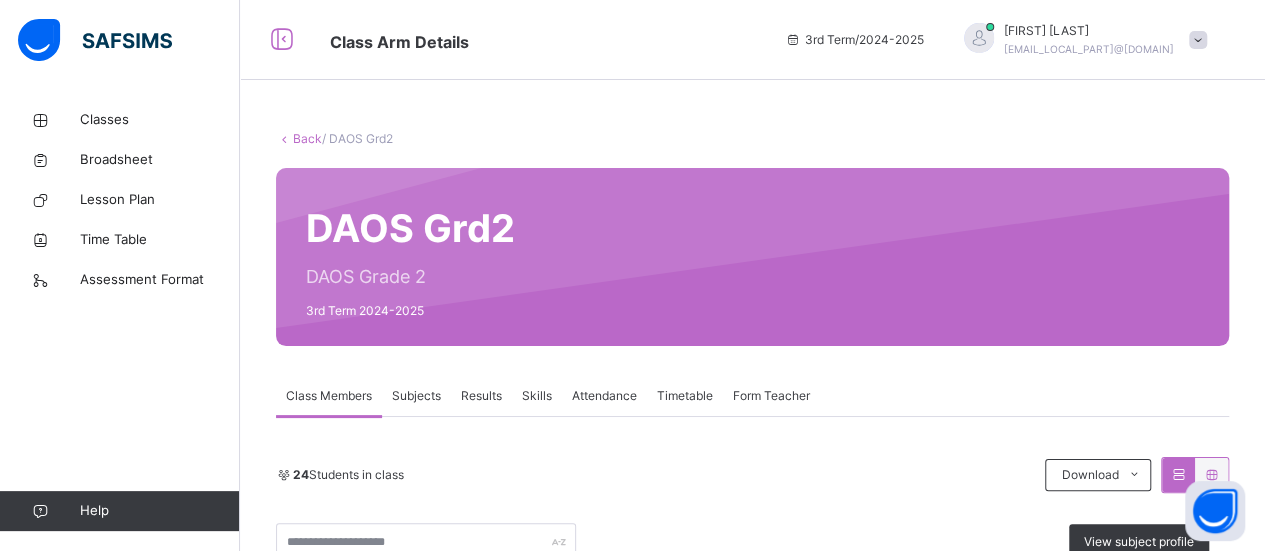 click on "Subjects" at bounding box center [416, 396] 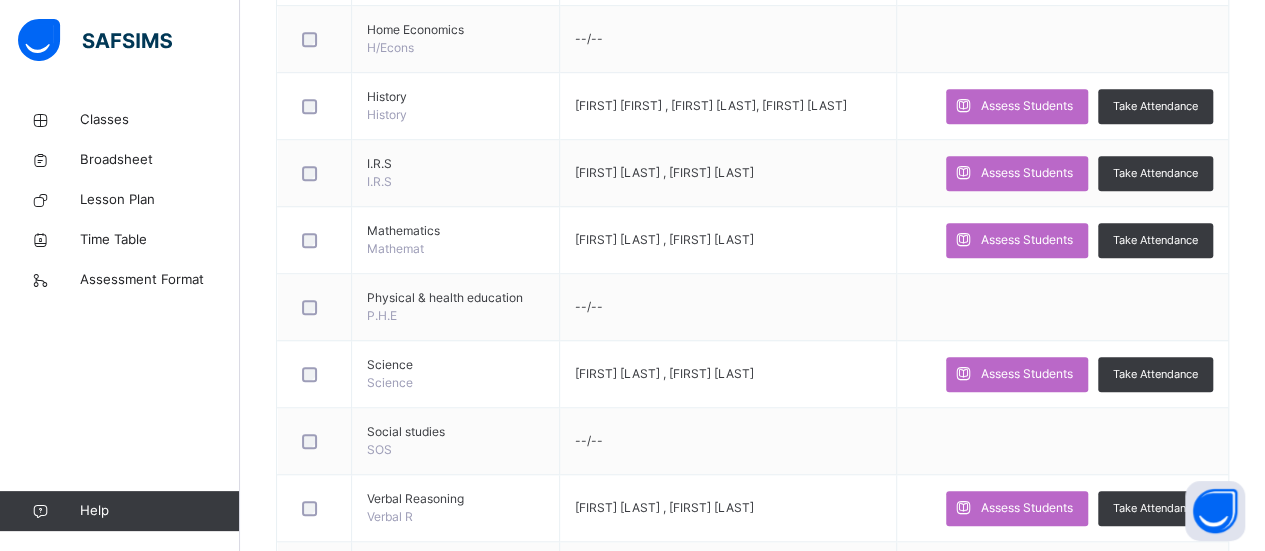 scroll, scrollTop: 639, scrollLeft: 0, axis: vertical 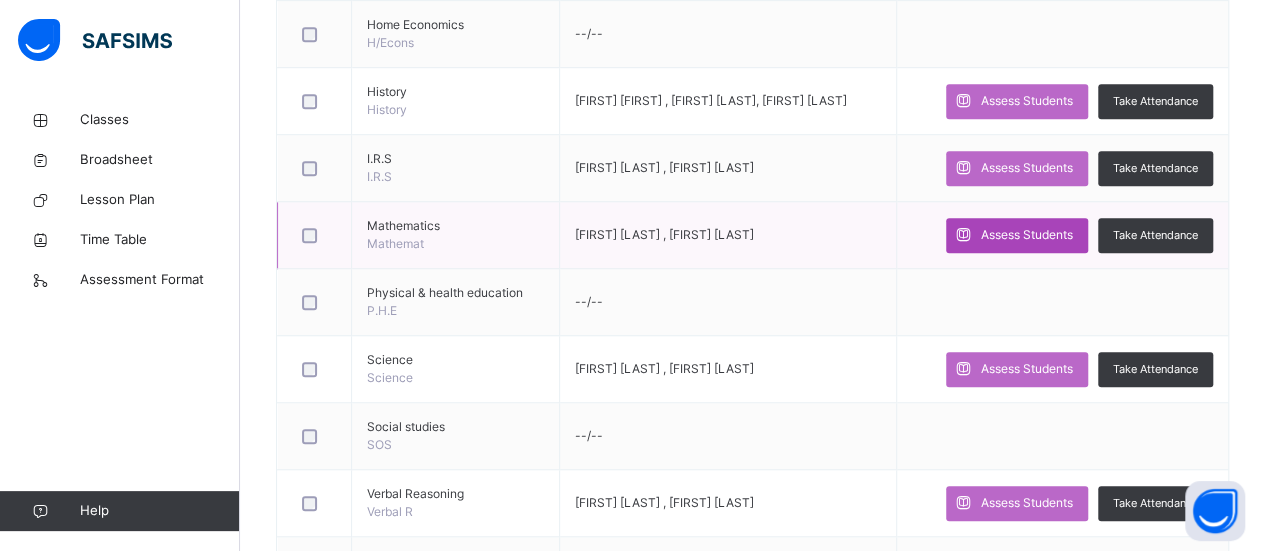 click on "Assess Students" at bounding box center (1027, 235) 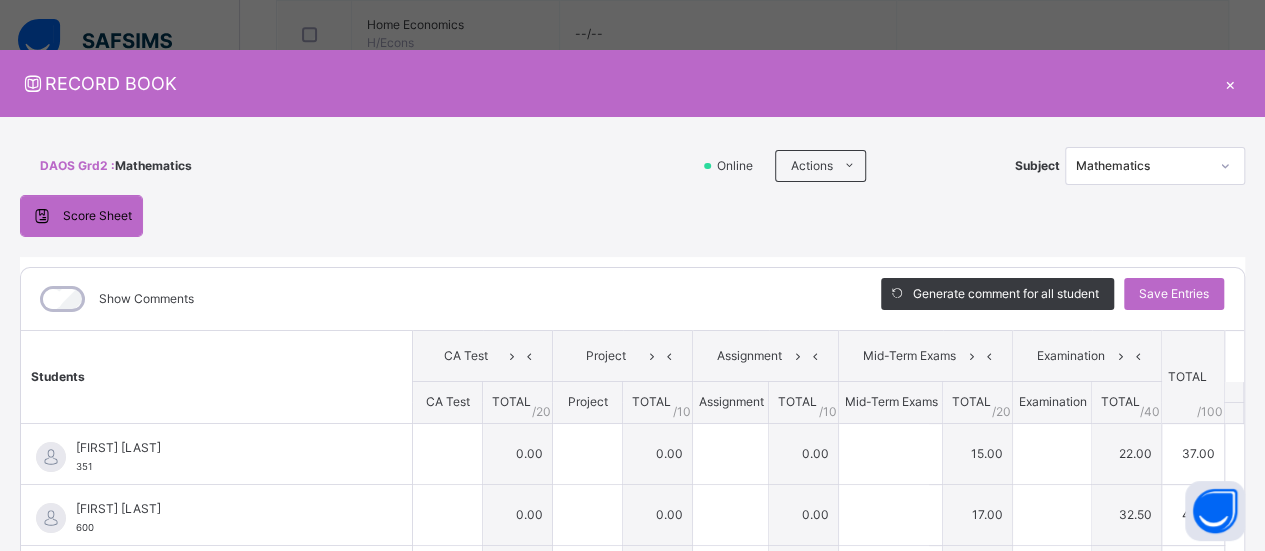type on "**" 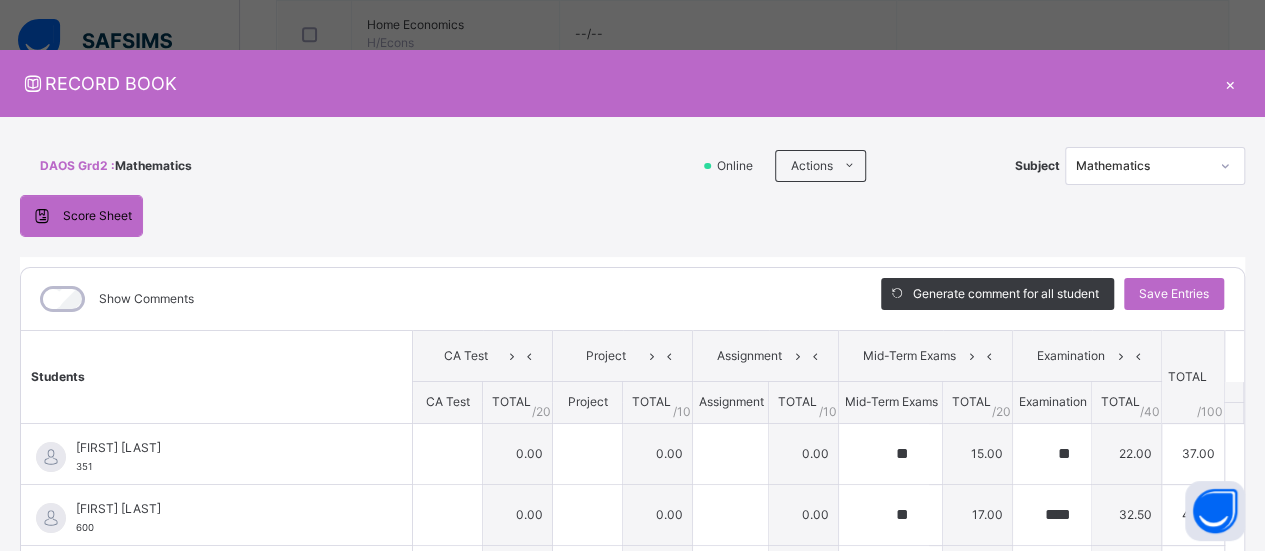type on "**" 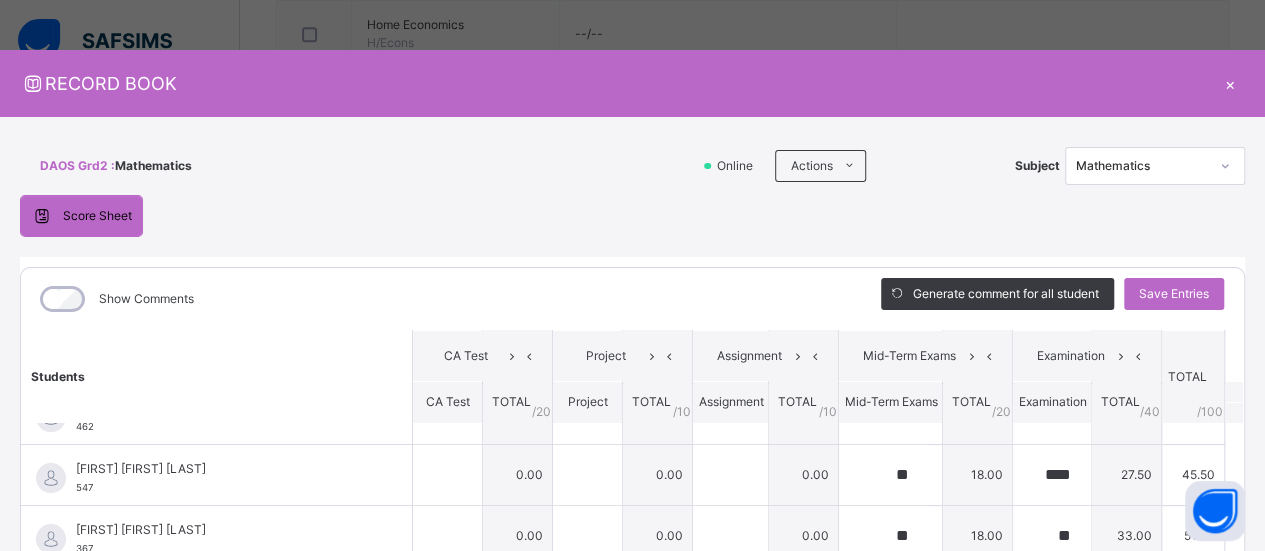 scroll, scrollTop: 166, scrollLeft: 0, axis: vertical 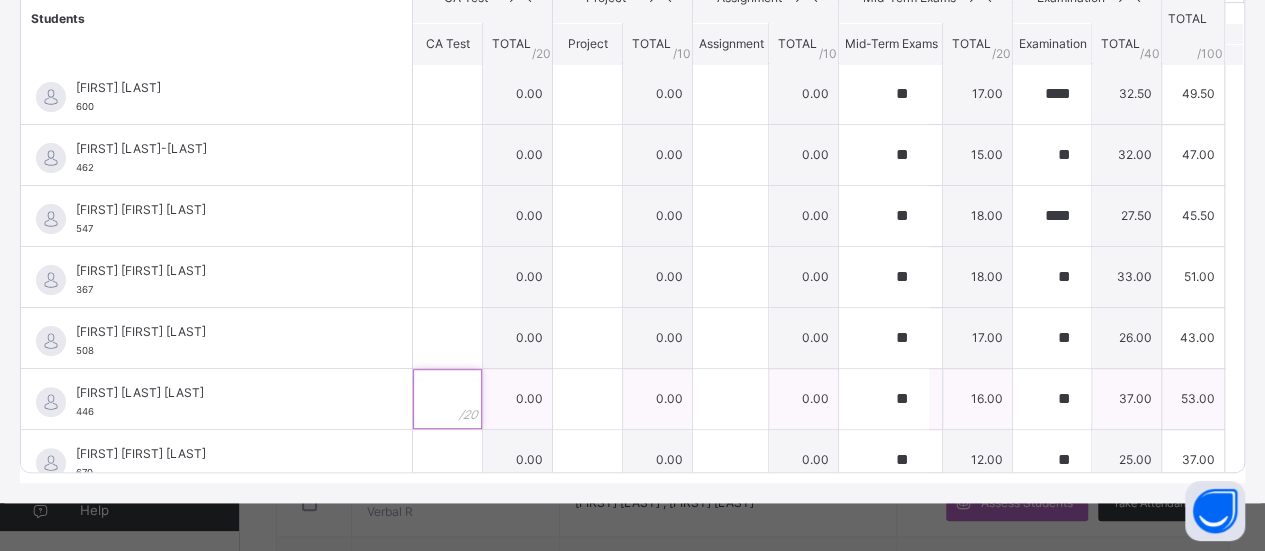 click at bounding box center (447, 399) 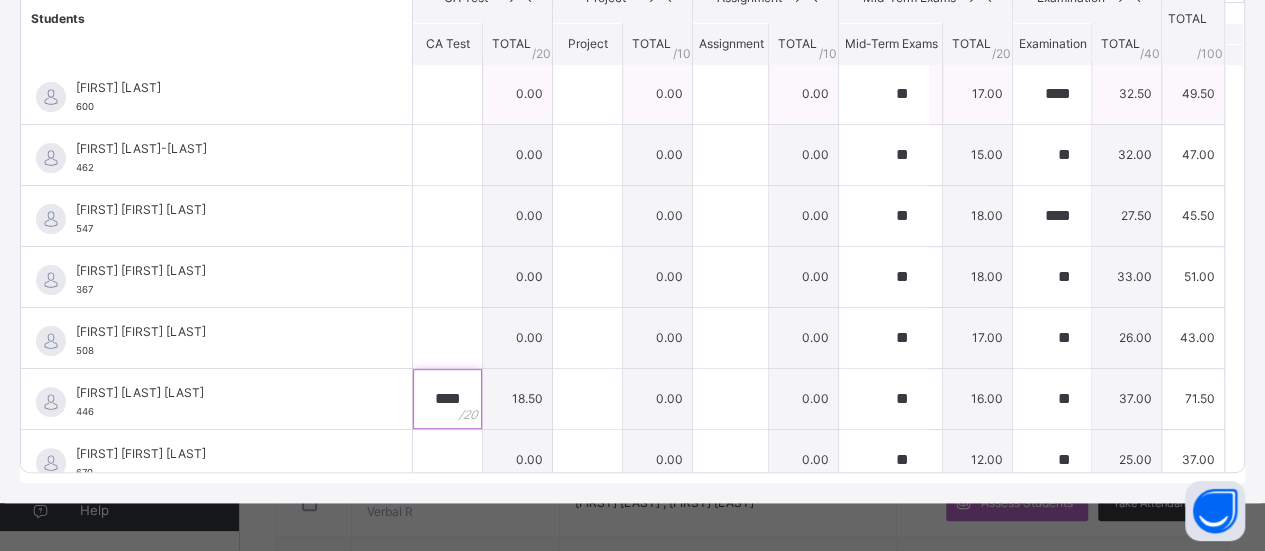 type on "****" 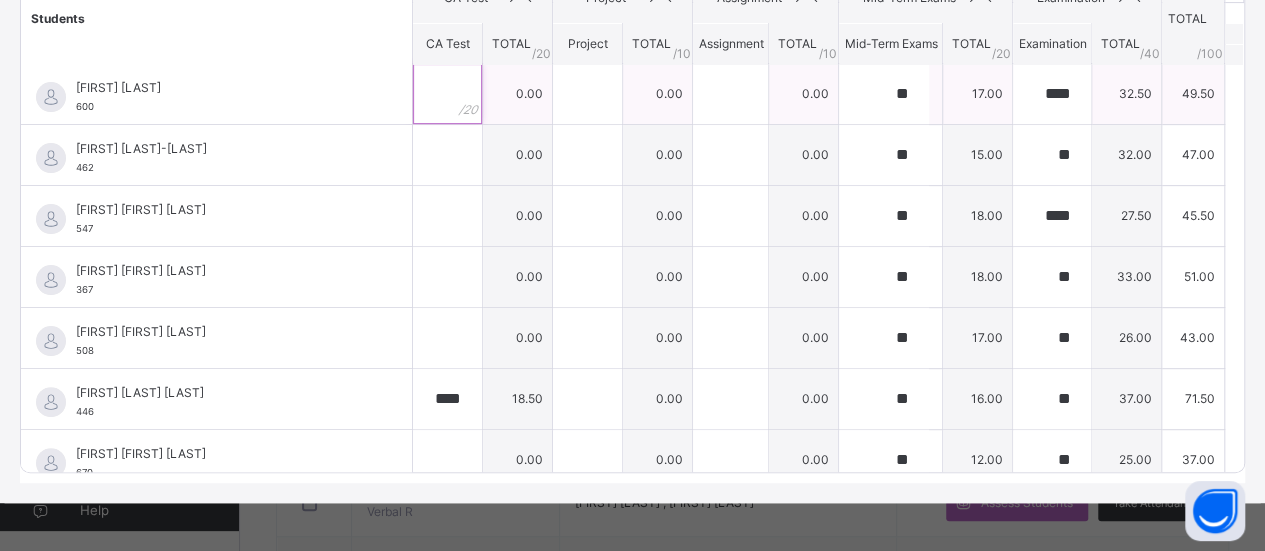 click at bounding box center (447, 94) 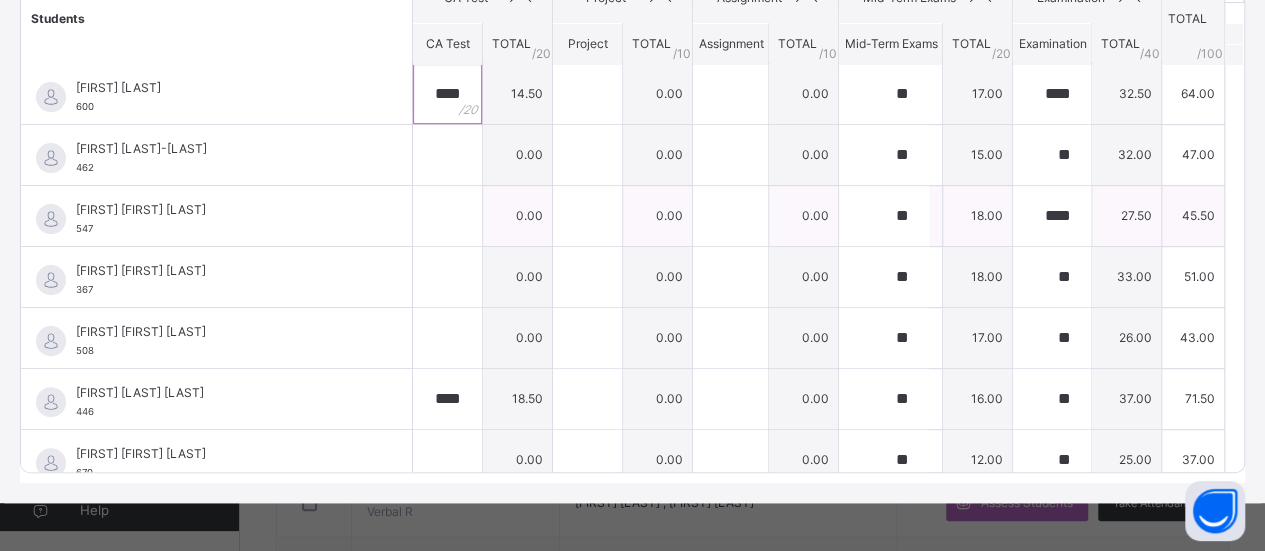type on "****" 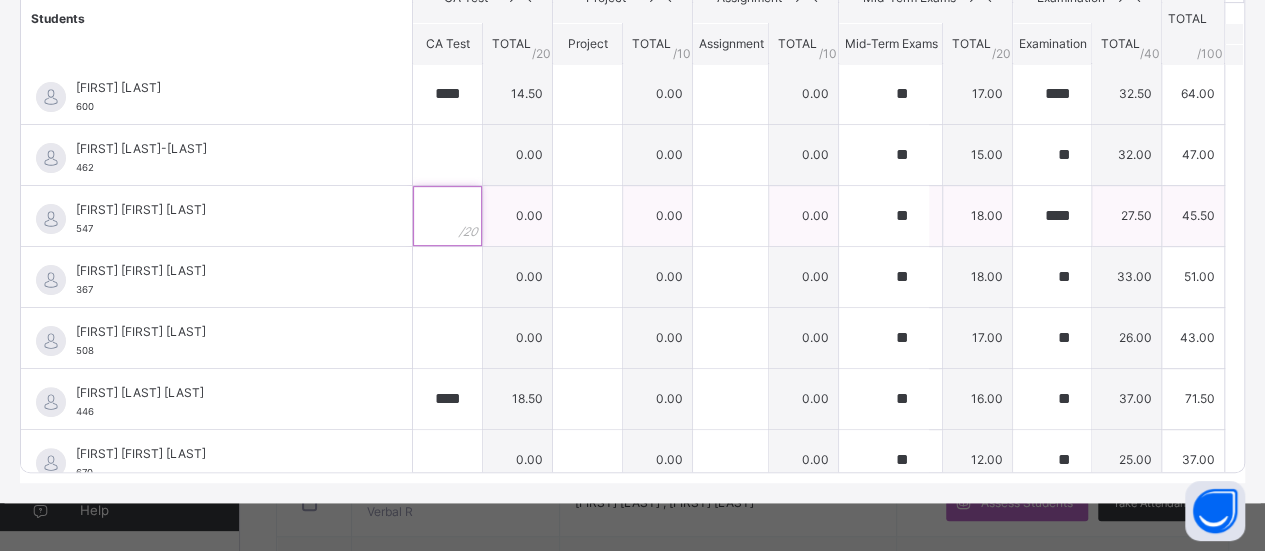 click at bounding box center (447, 216) 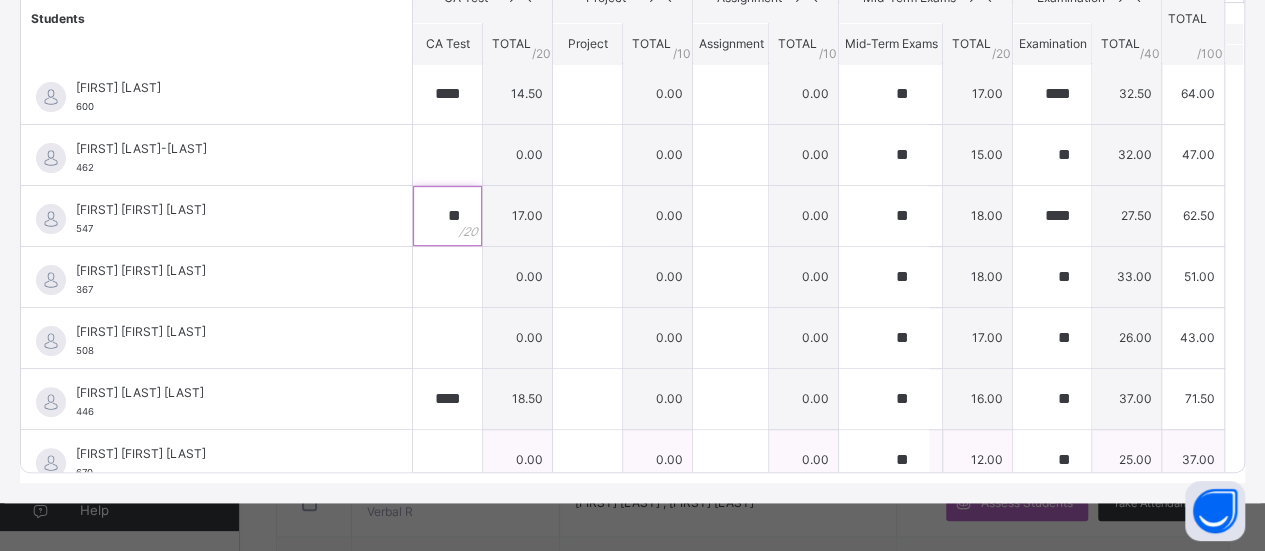 type on "**" 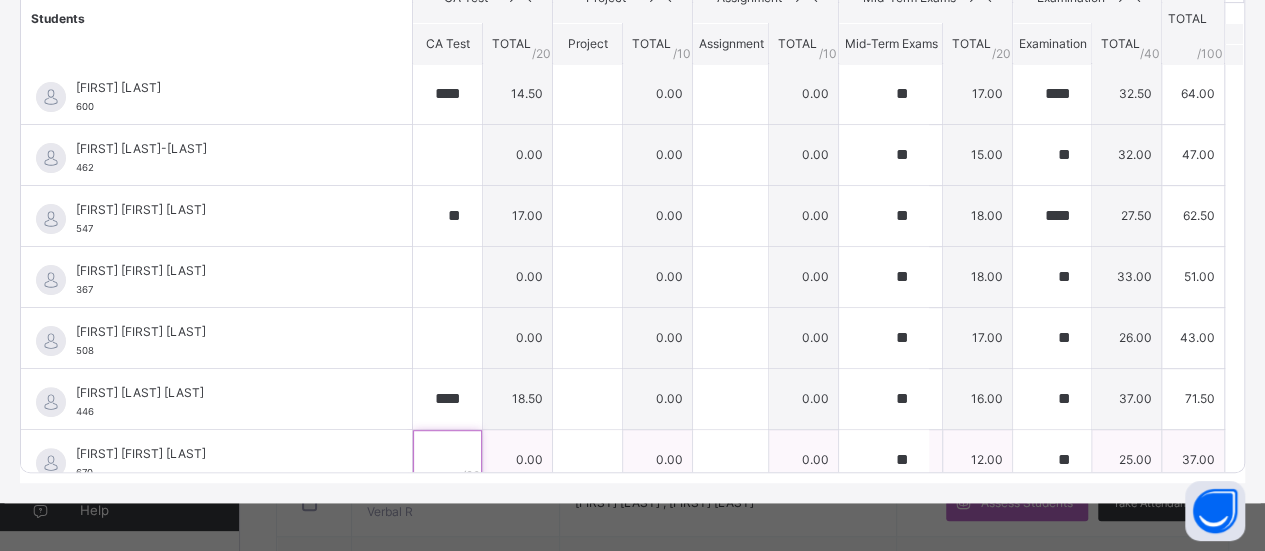 click at bounding box center (447, 460) 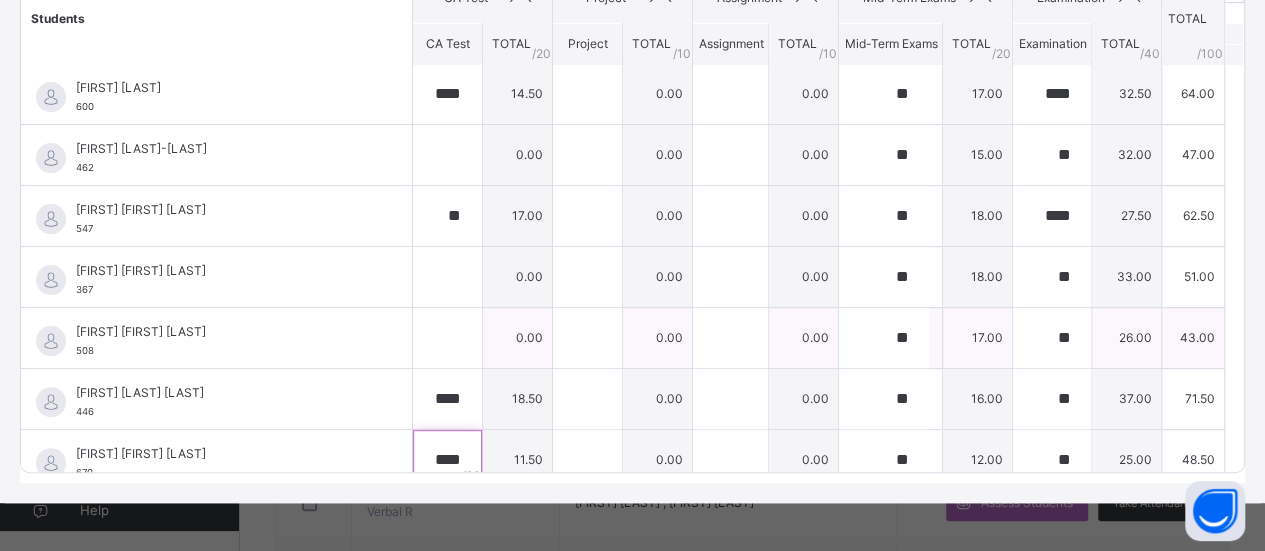 type on "****" 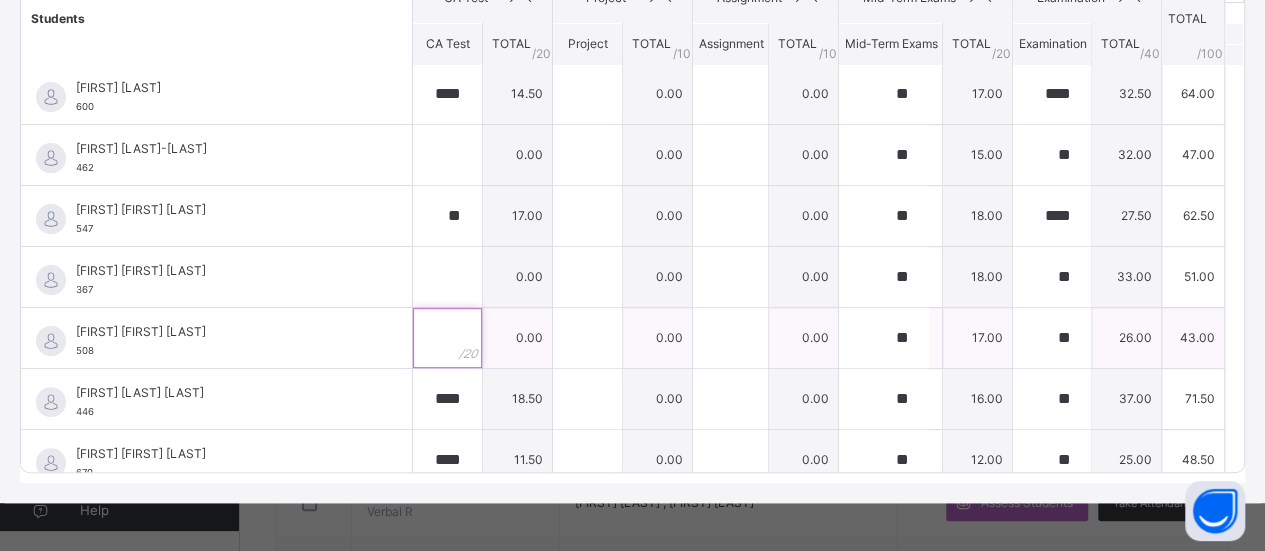 click at bounding box center [447, 338] 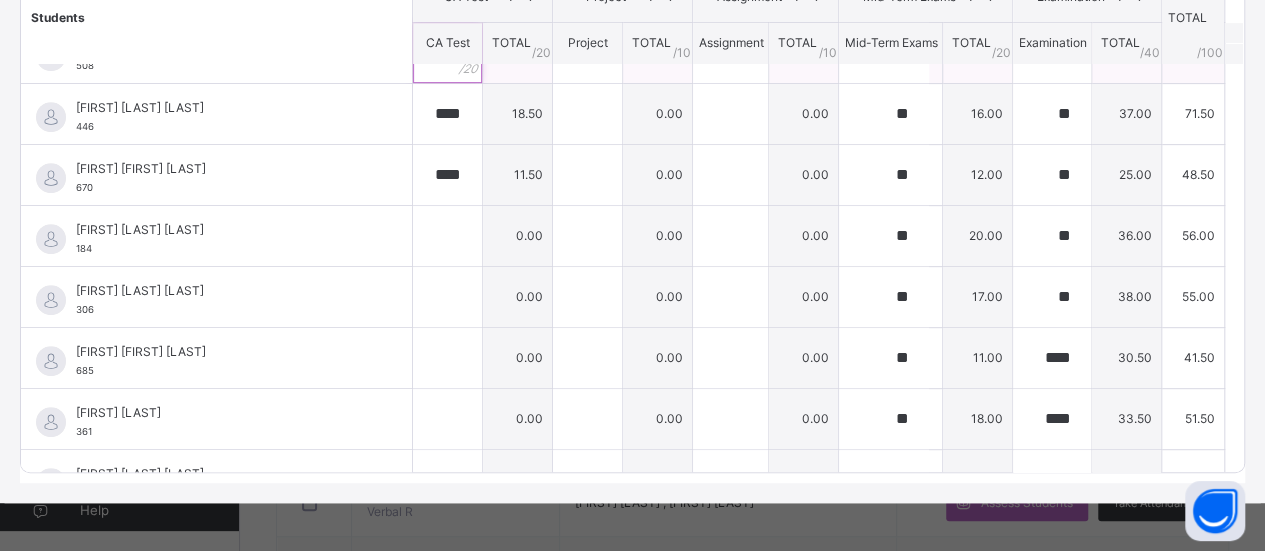 scroll, scrollTop: 350, scrollLeft: 0, axis: vertical 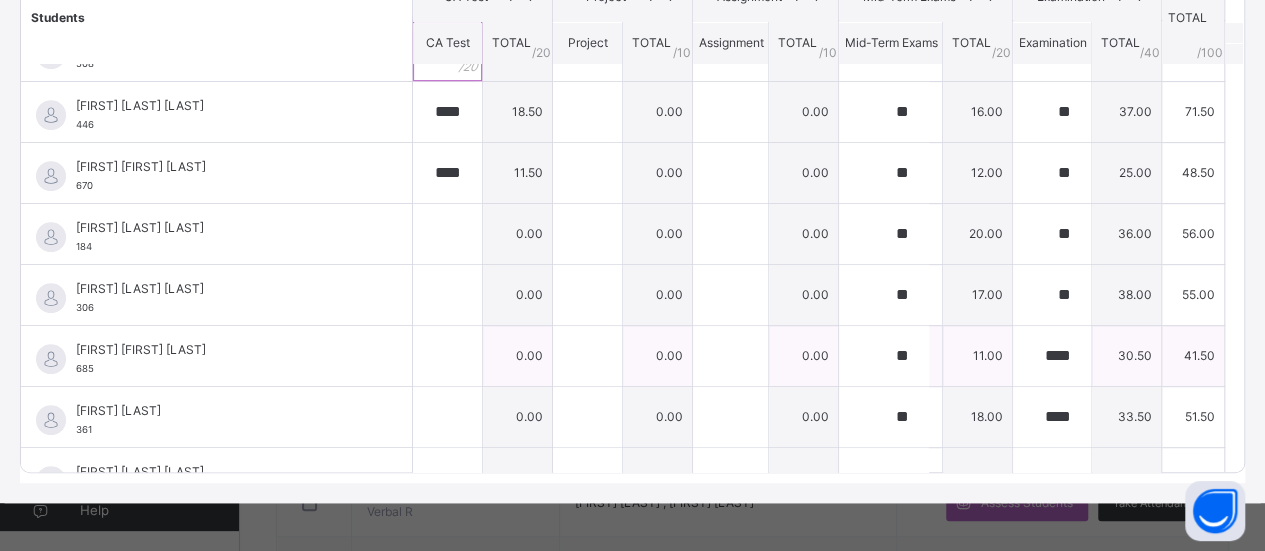 type on "**" 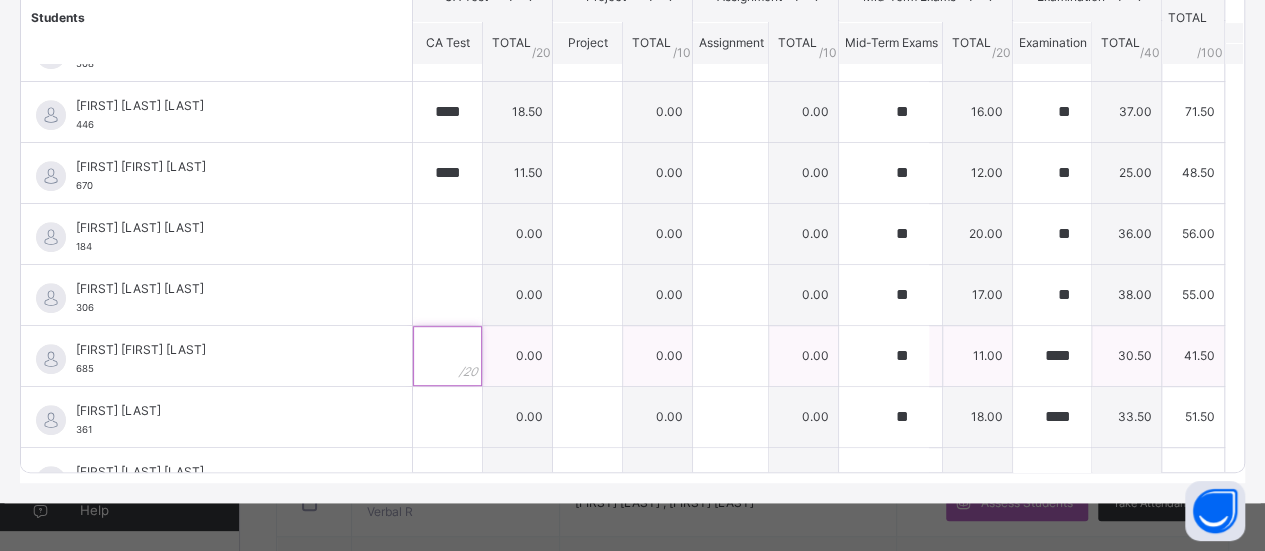 click at bounding box center (447, 356) 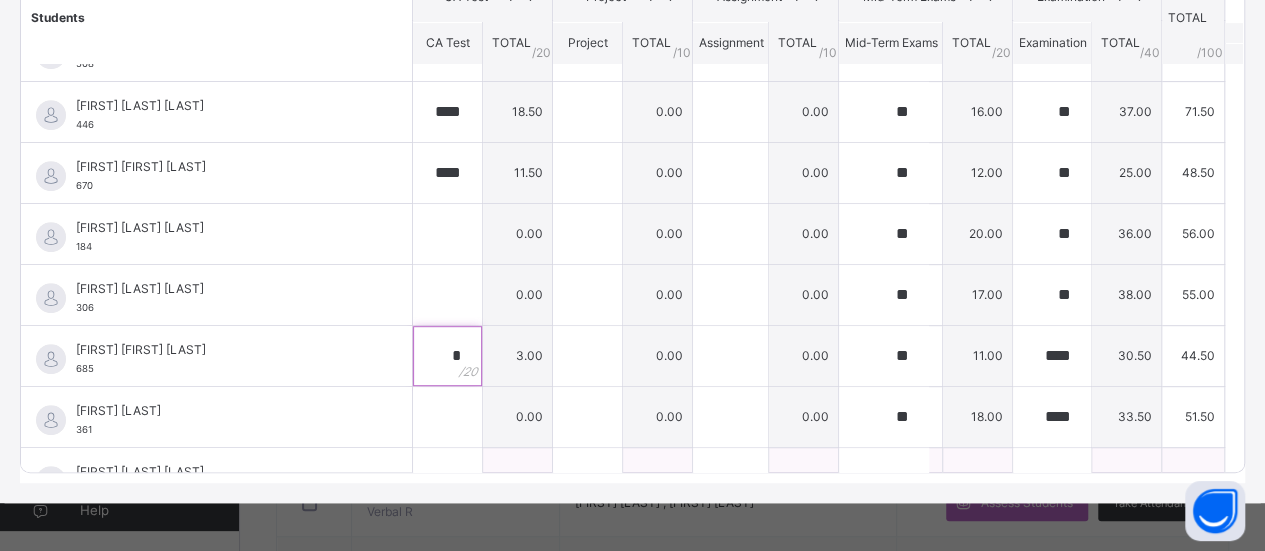 type on "*" 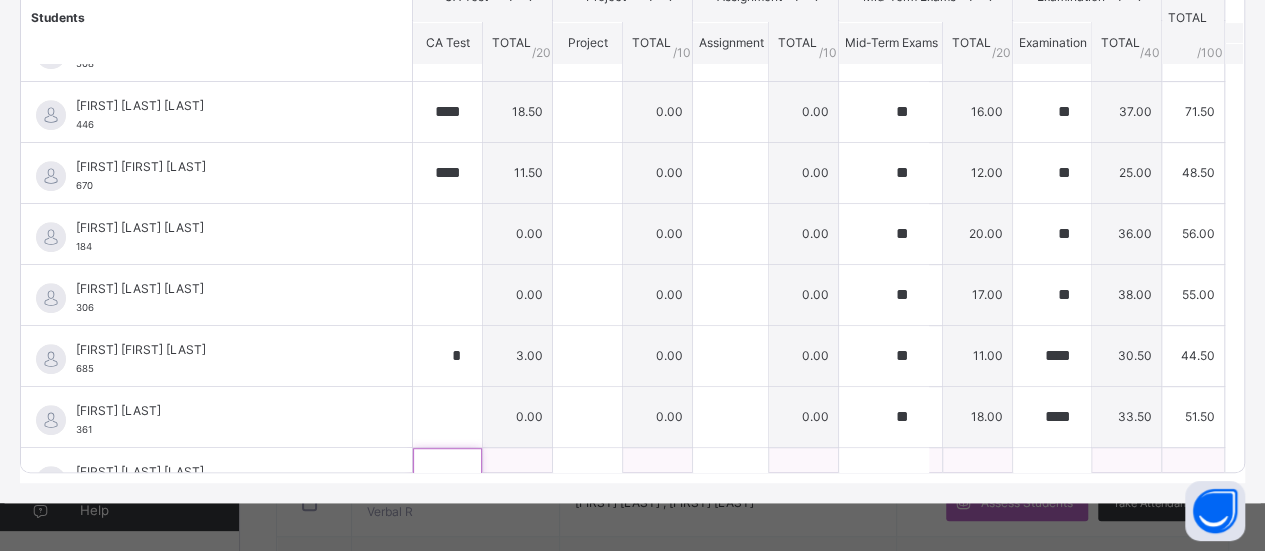click at bounding box center [447, 478] 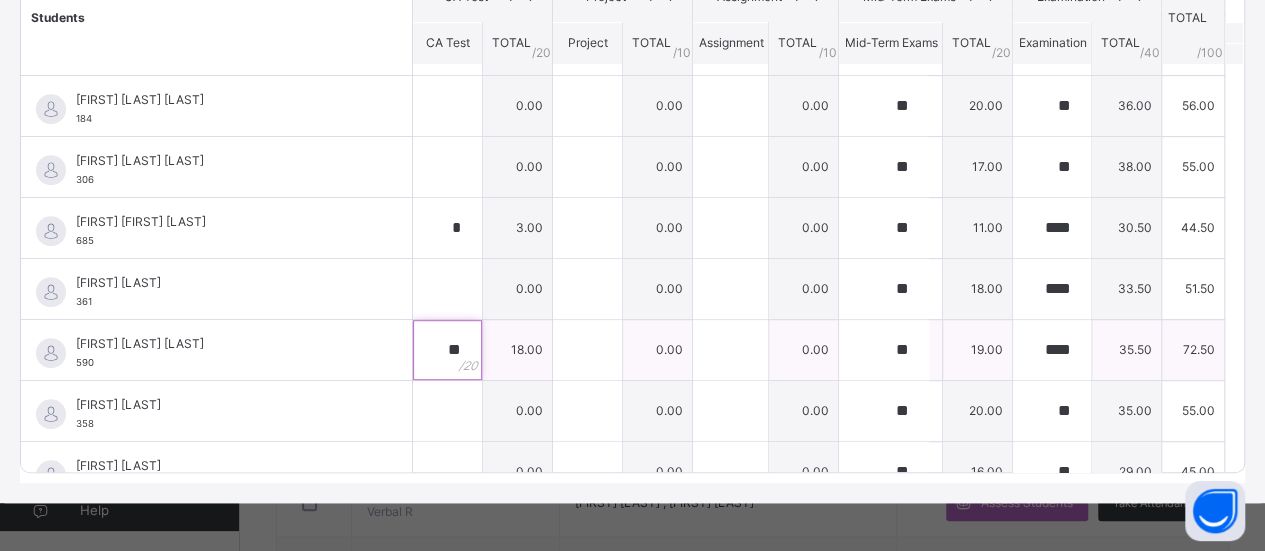 scroll, scrollTop: 490, scrollLeft: 0, axis: vertical 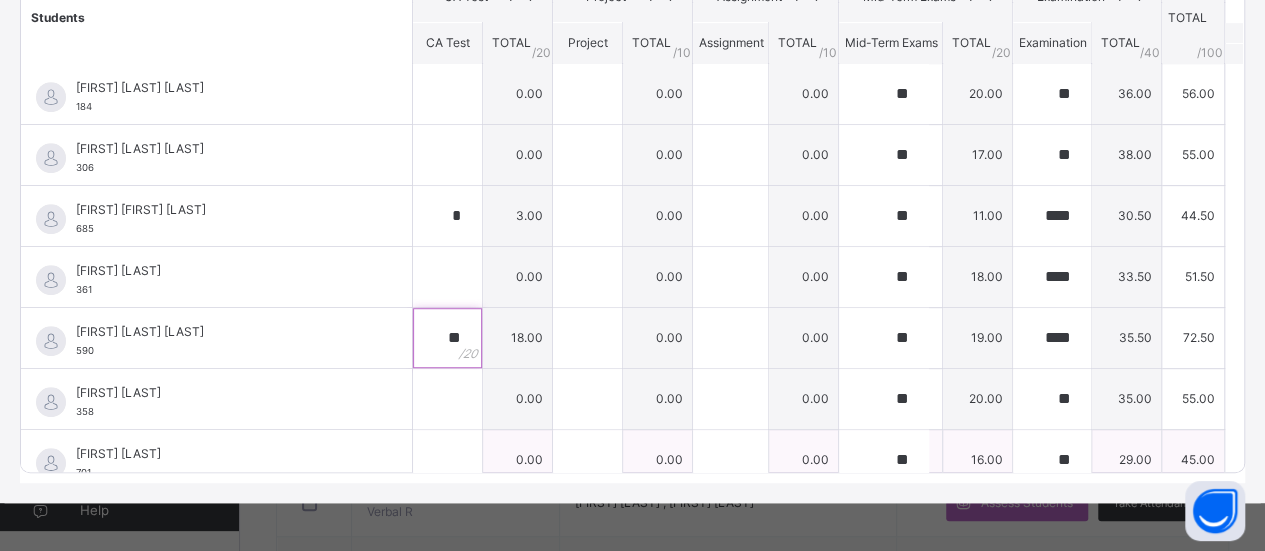 type on "**" 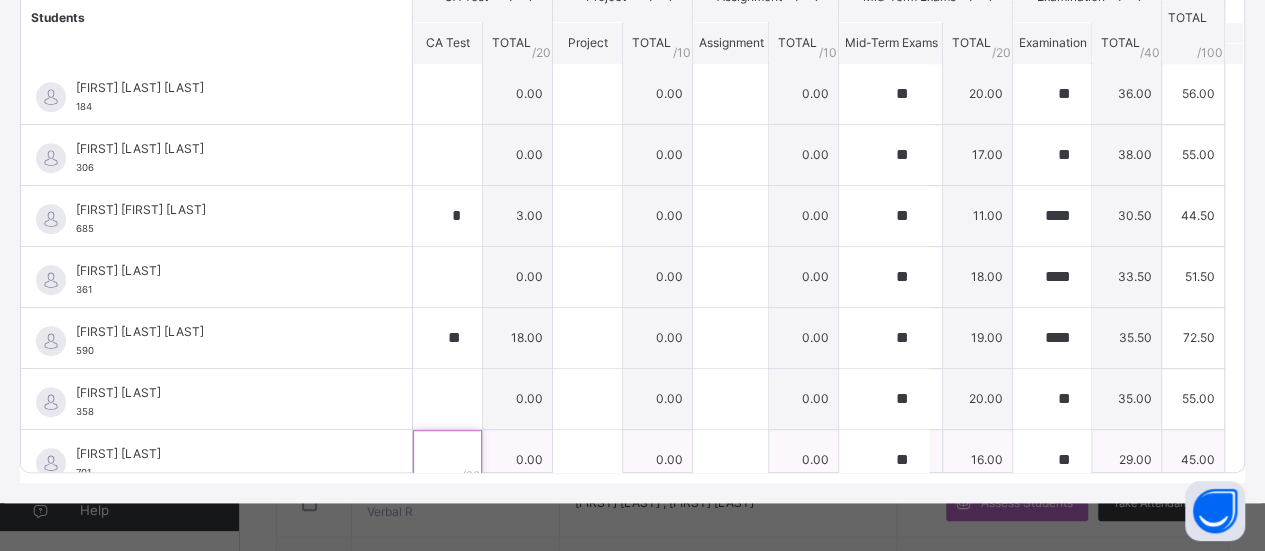 click at bounding box center [447, 460] 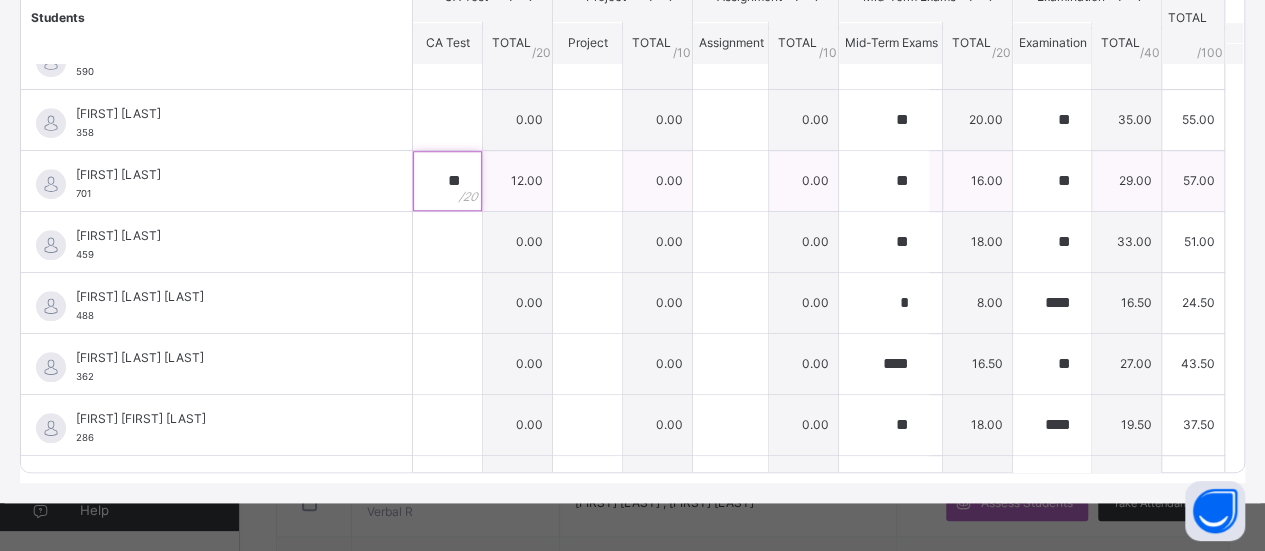scroll, scrollTop: 770, scrollLeft: 0, axis: vertical 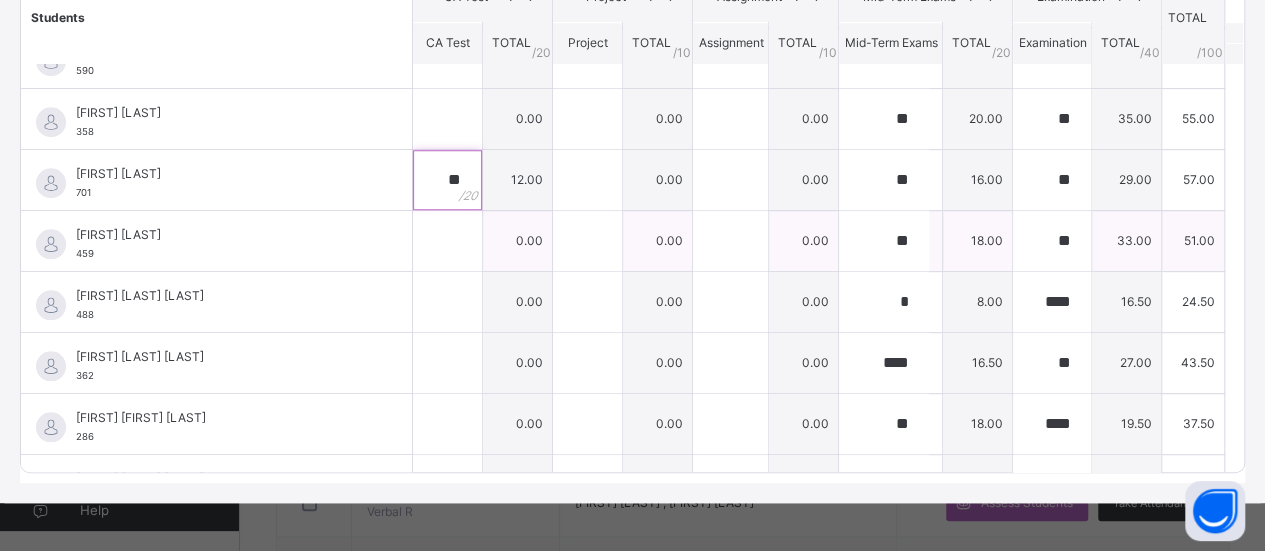 type on "**" 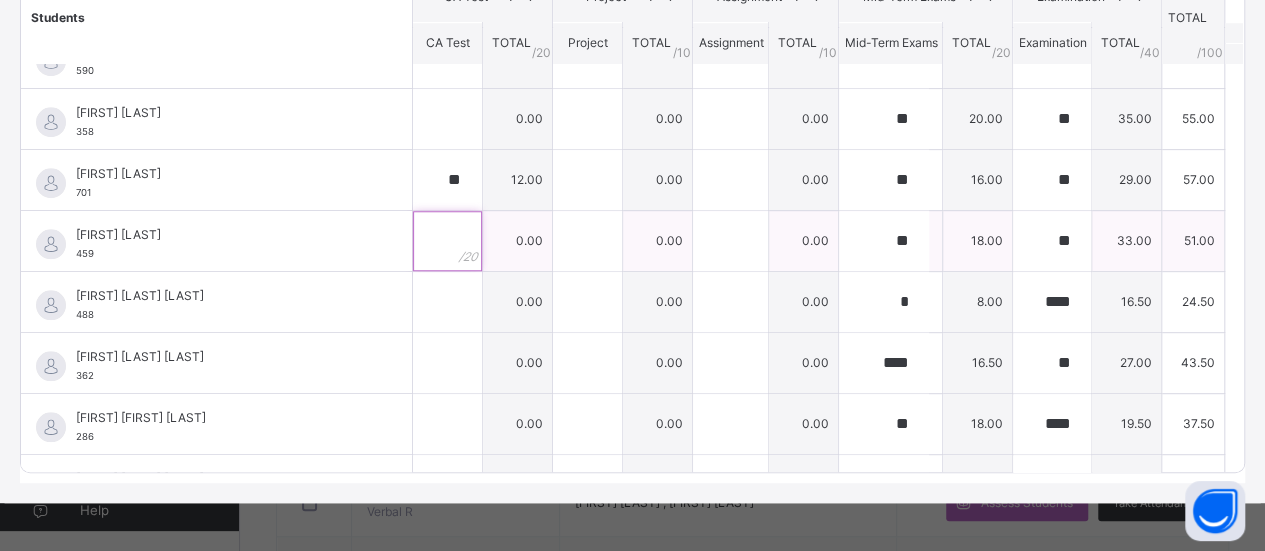 click at bounding box center (447, 241) 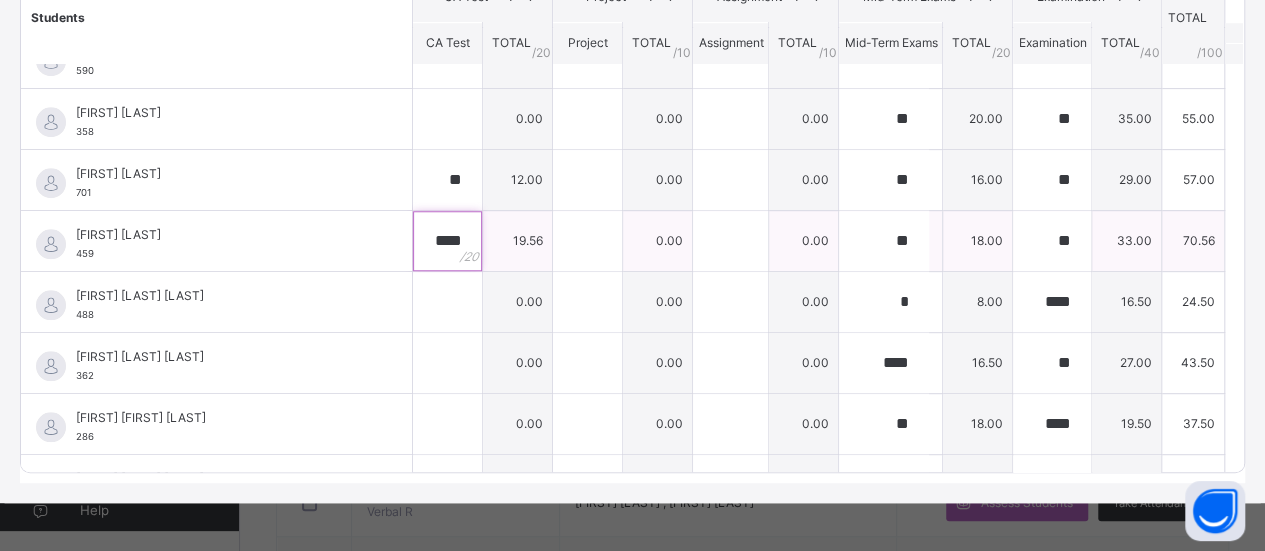 scroll, scrollTop: 0, scrollLeft: 0, axis: both 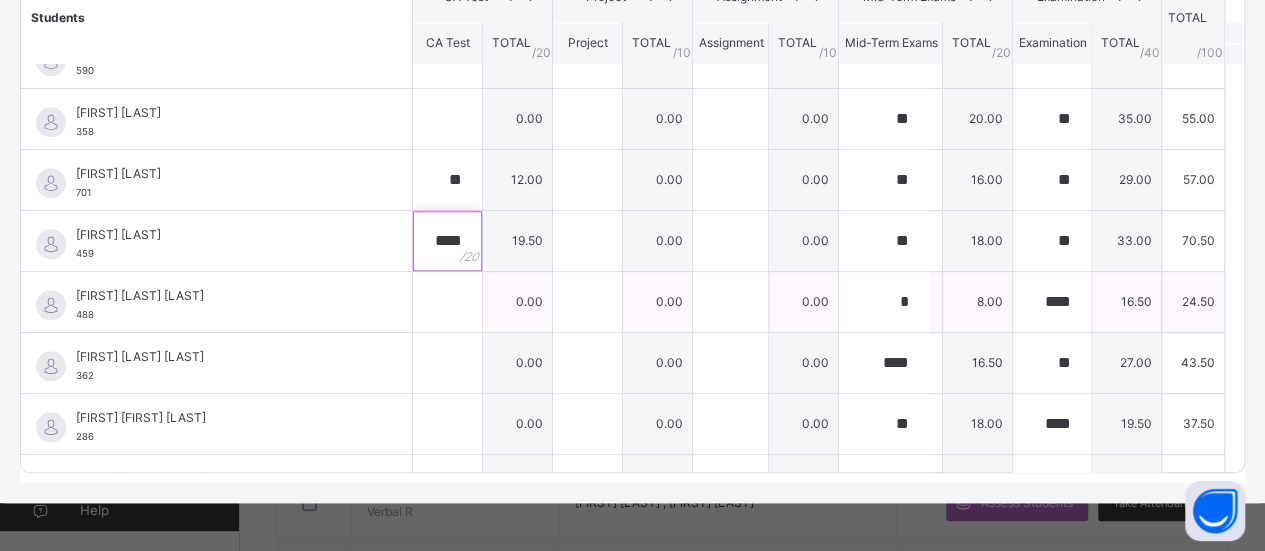 type on "****" 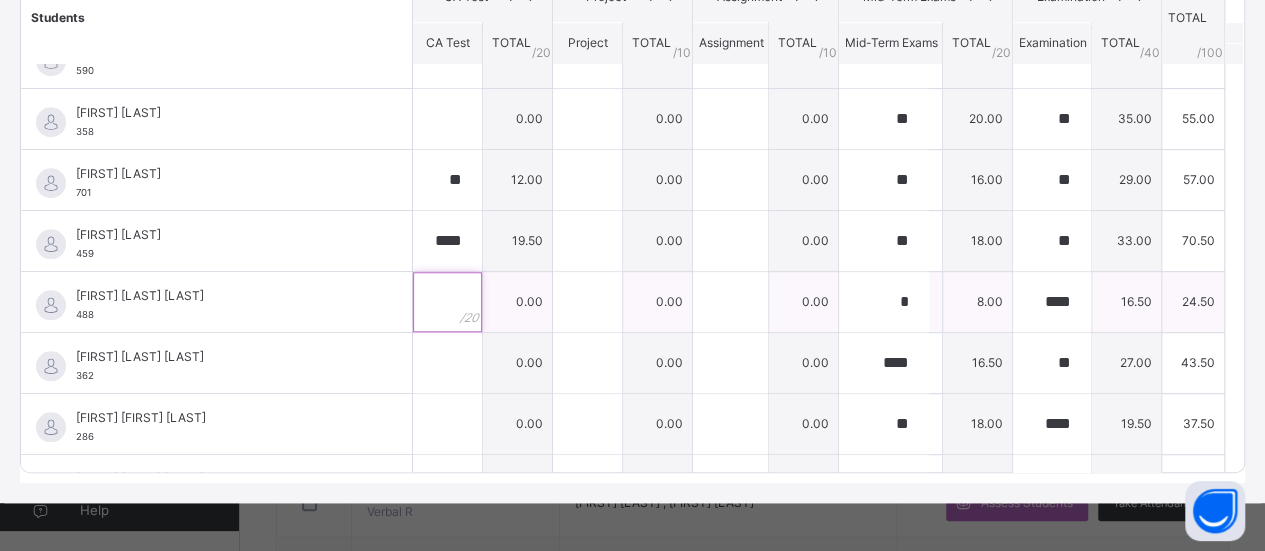 click at bounding box center [447, 302] 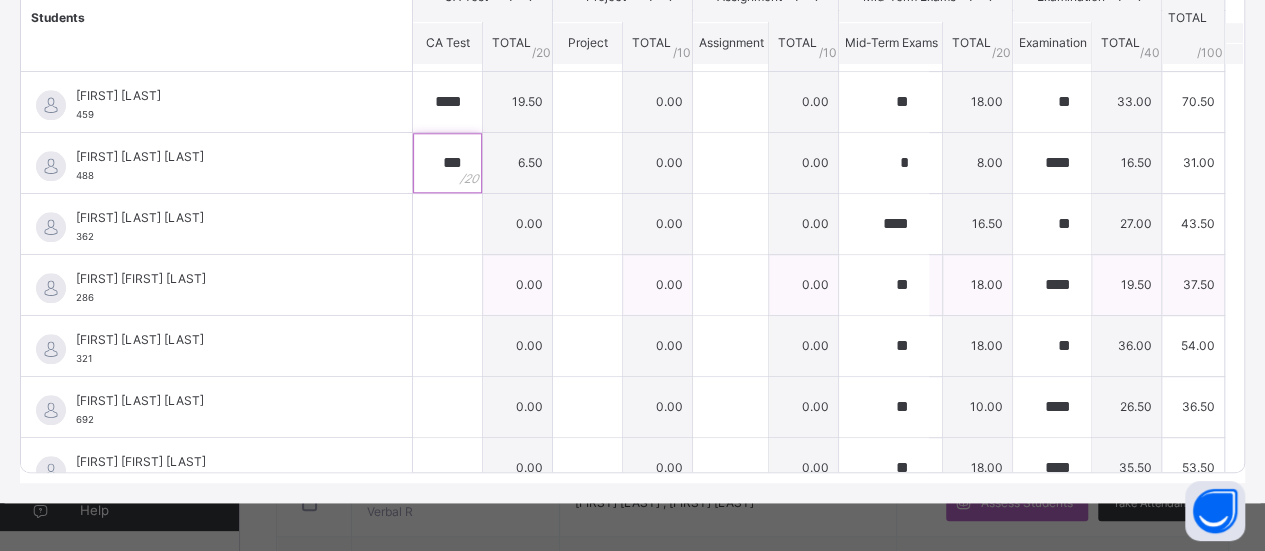 scroll, scrollTop: 926, scrollLeft: 0, axis: vertical 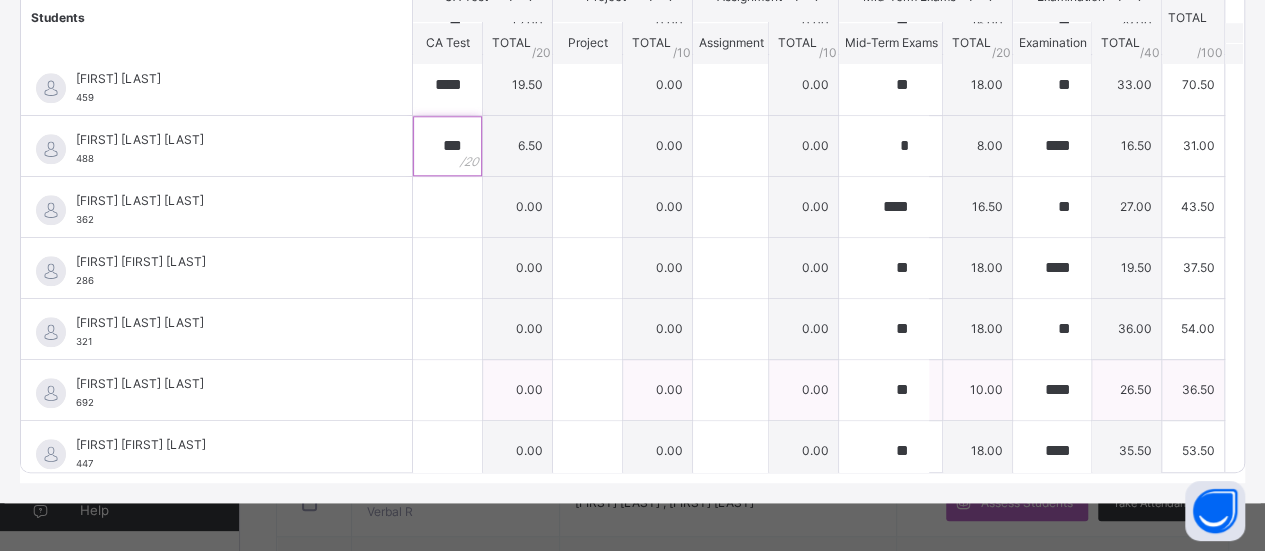 type on "***" 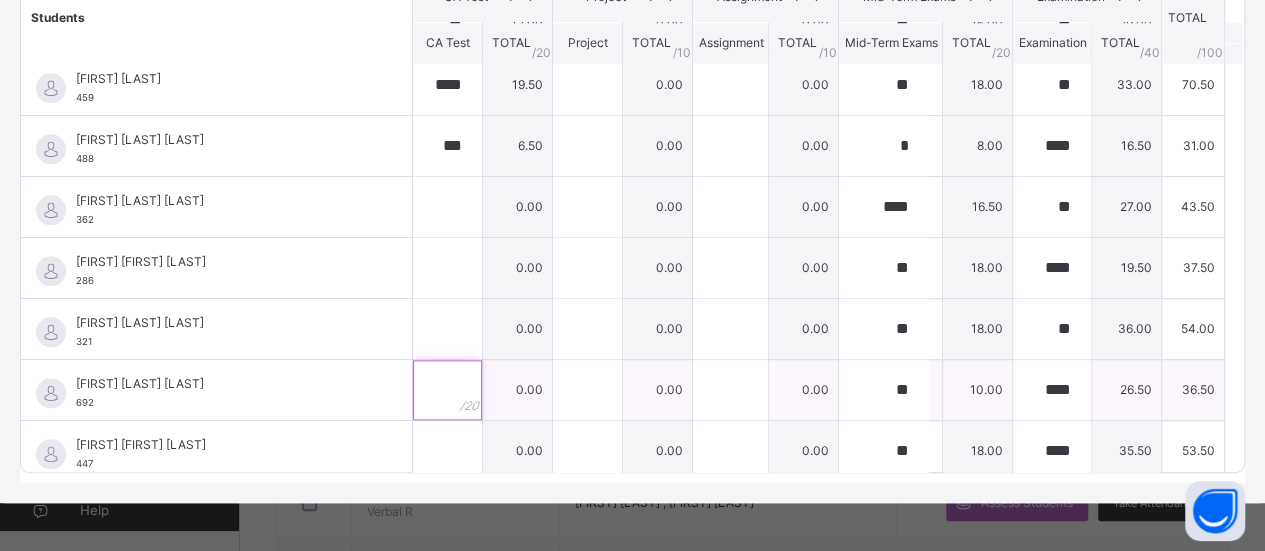 click at bounding box center (447, 390) 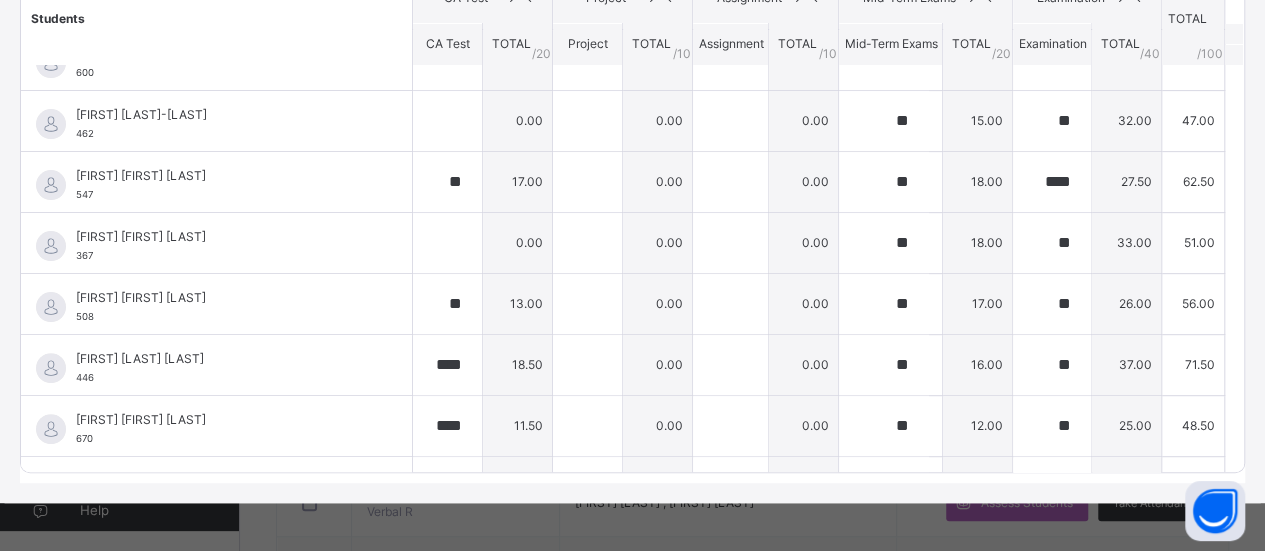 scroll, scrollTop: 88, scrollLeft: 0, axis: vertical 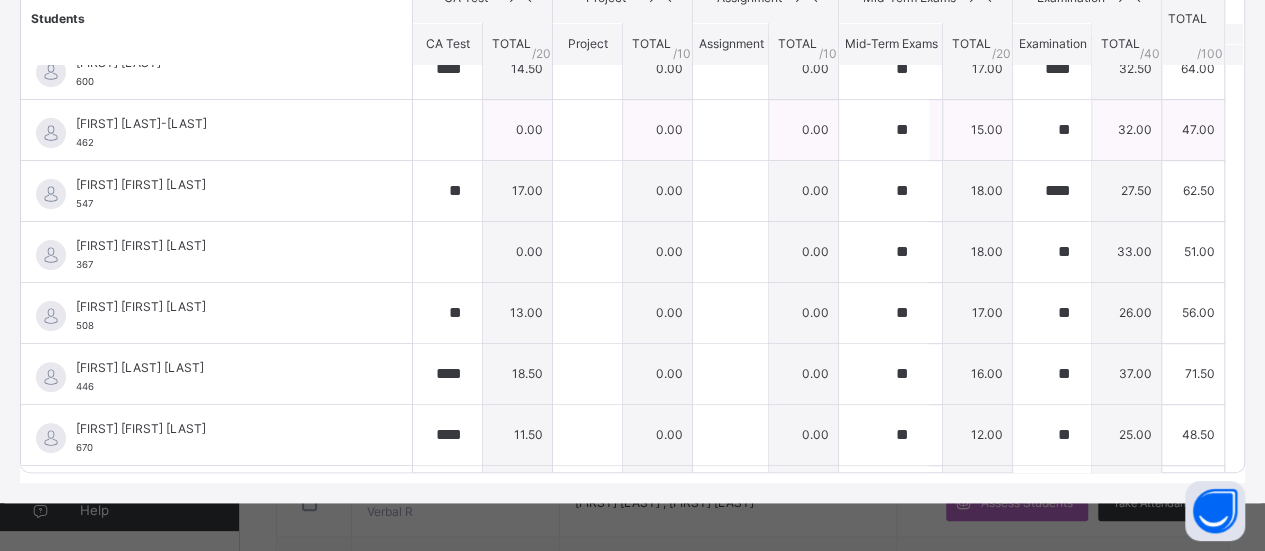 type on "***" 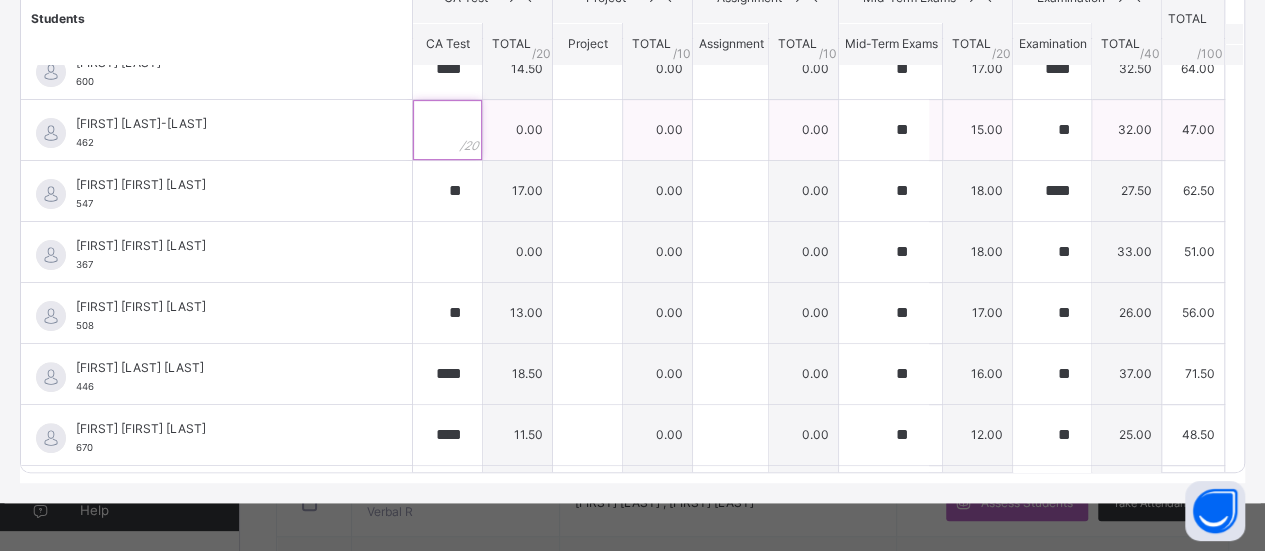 click at bounding box center (447, 130) 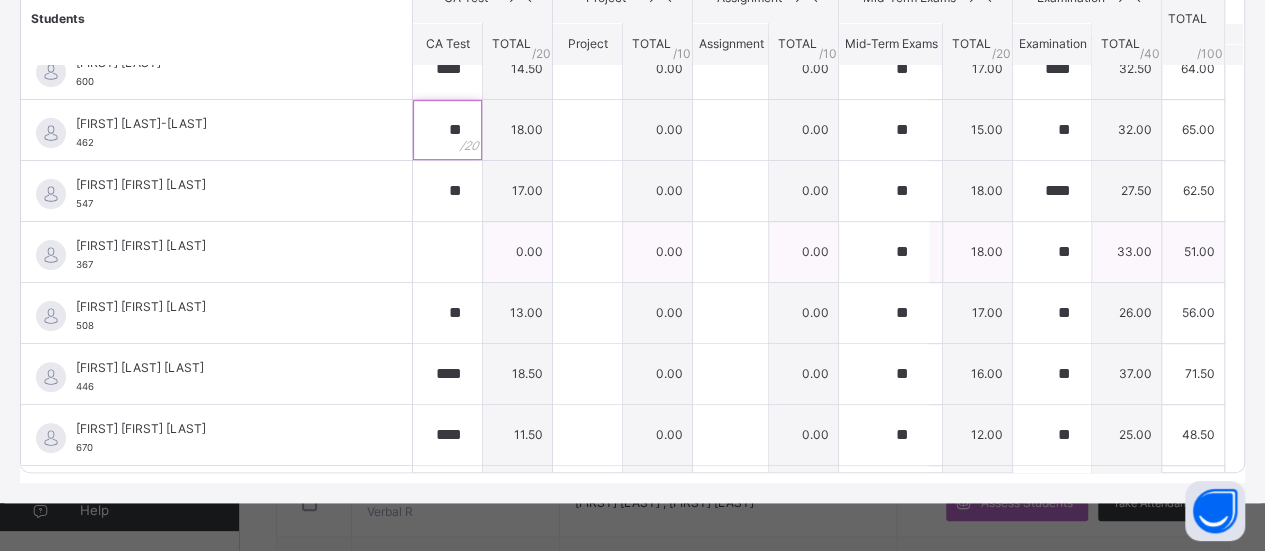 type on "**" 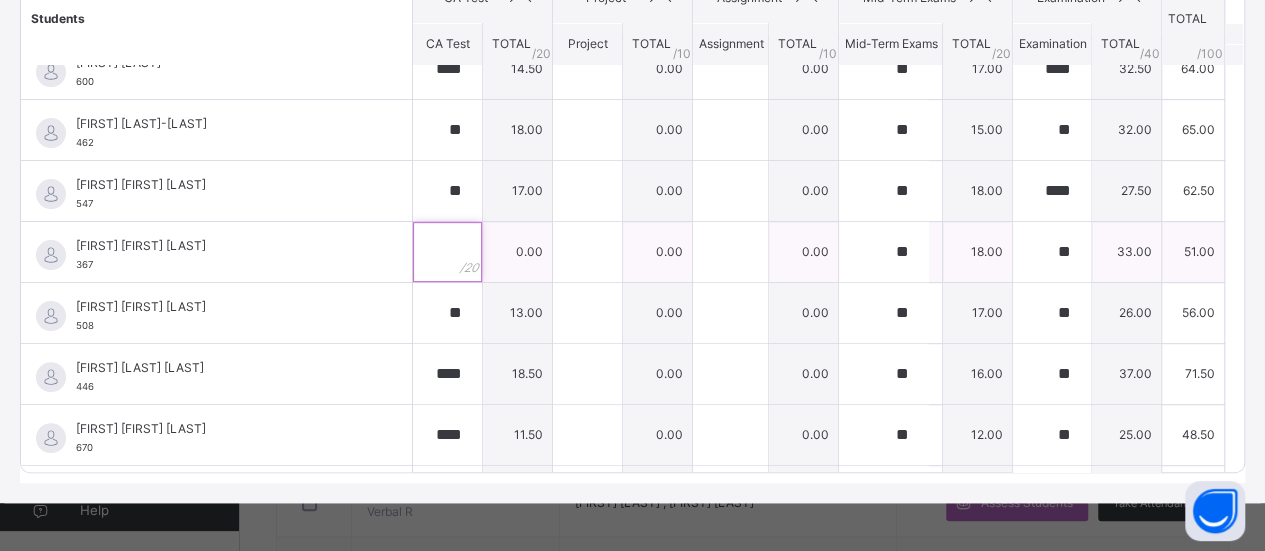 click at bounding box center (447, 252) 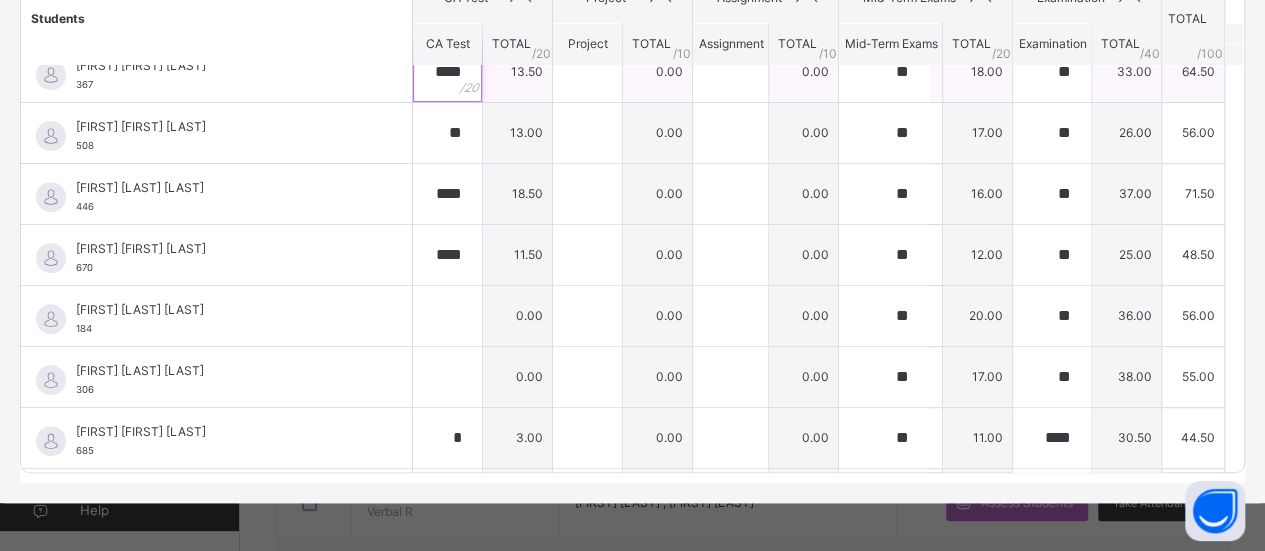 scroll, scrollTop: 274, scrollLeft: 0, axis: vertical 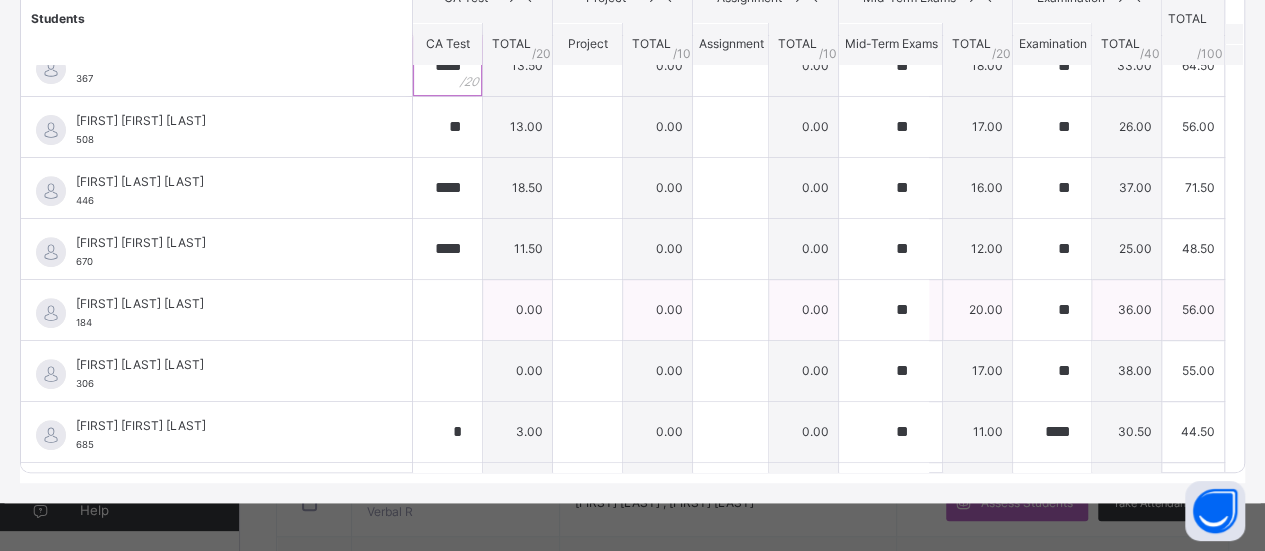 type on "****" 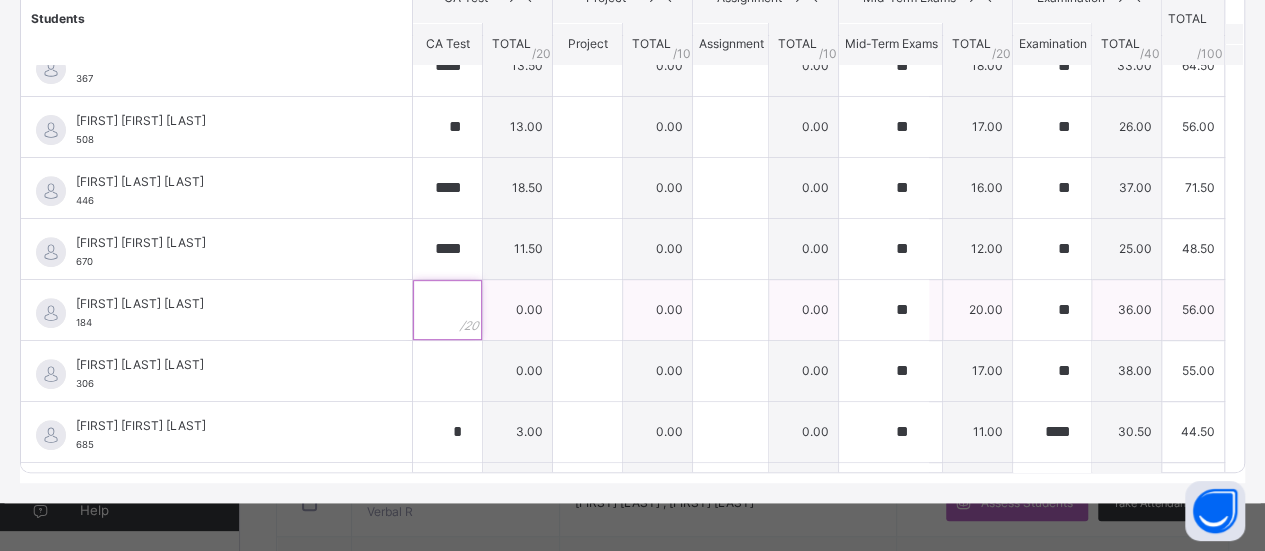 click at bounding box center (447, 310) 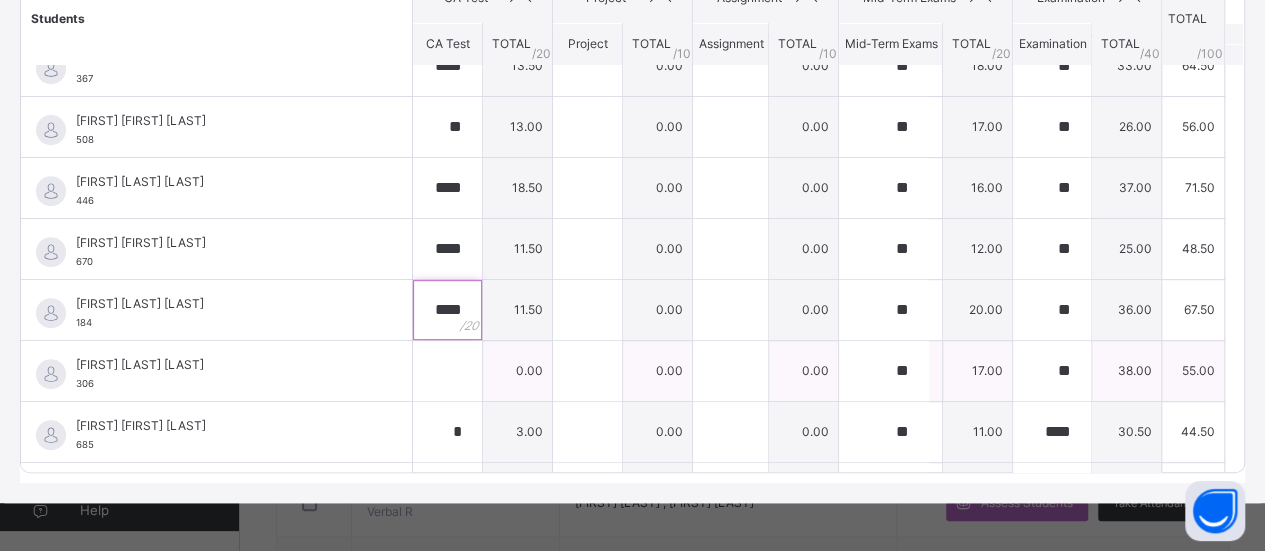 type on "****" 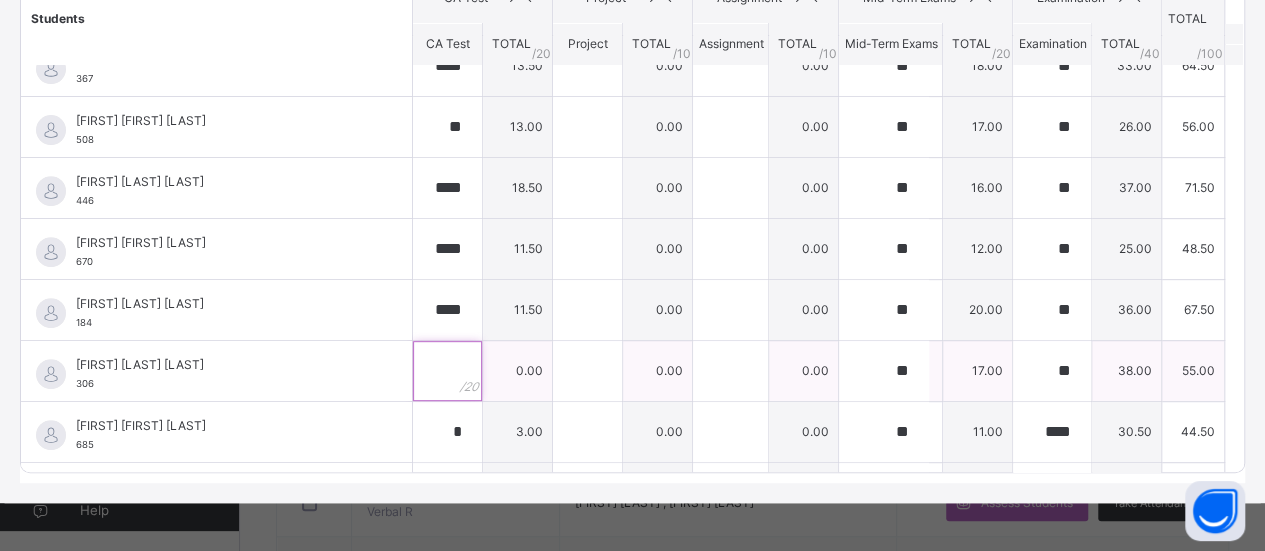click at bounding box center [447, 371] 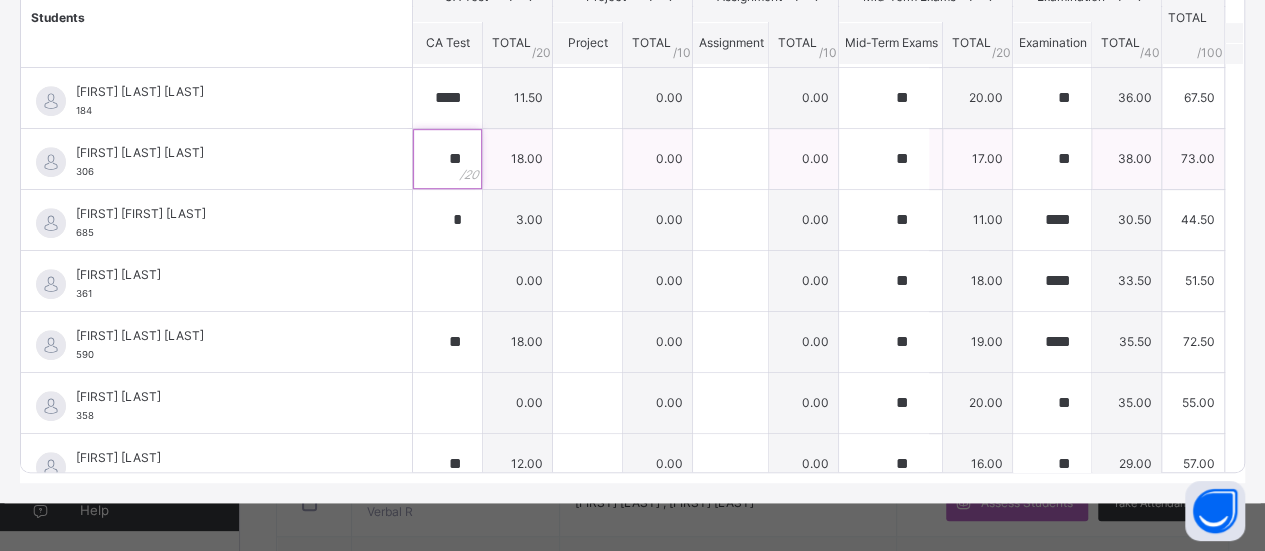 scroll, scrollTop: 518, scrollLeft: 0, axis: vertical 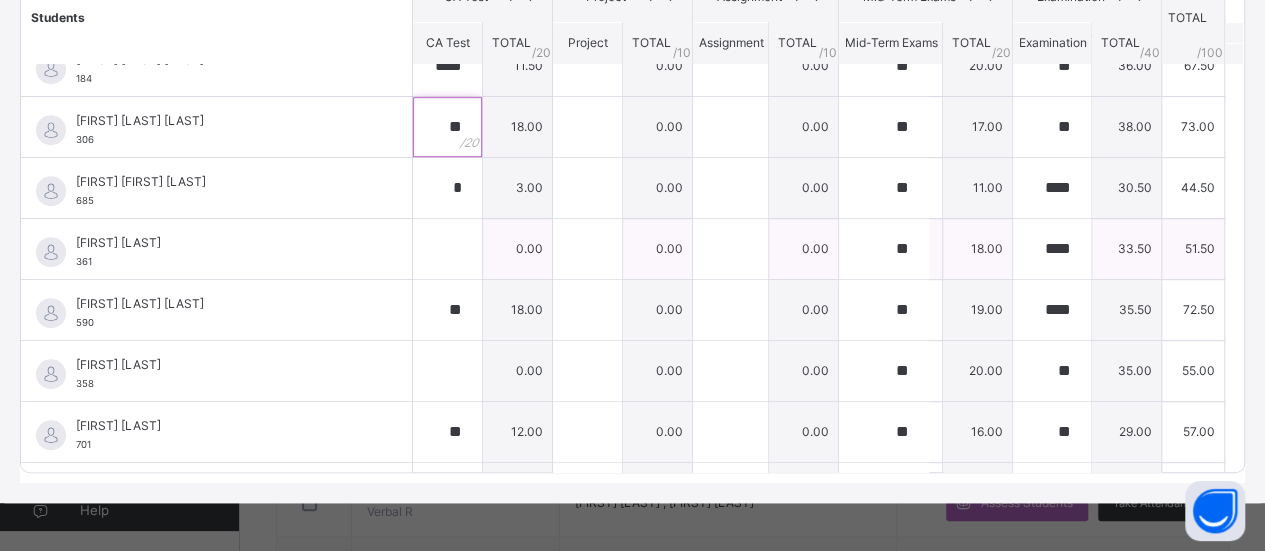 type on "**" 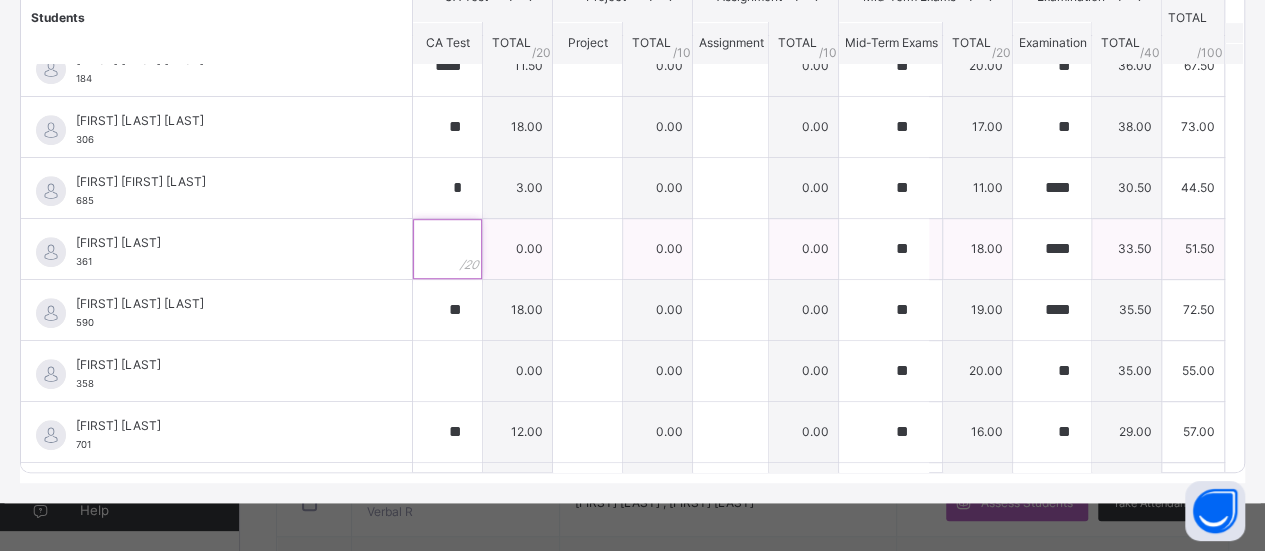 click at bounding box center [447, 249] 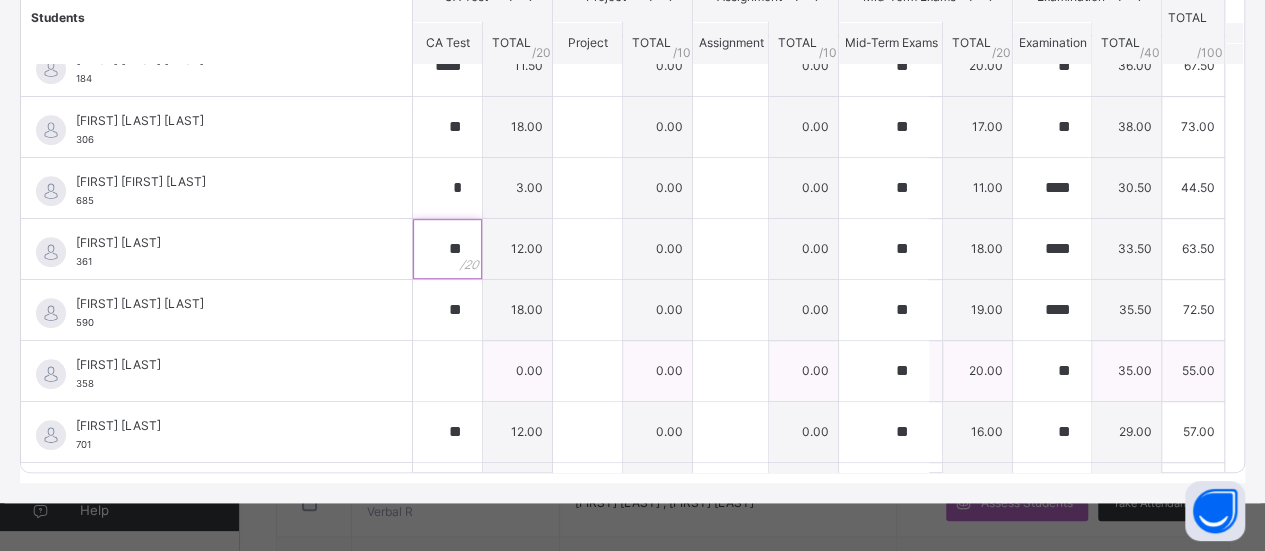 type on "**" 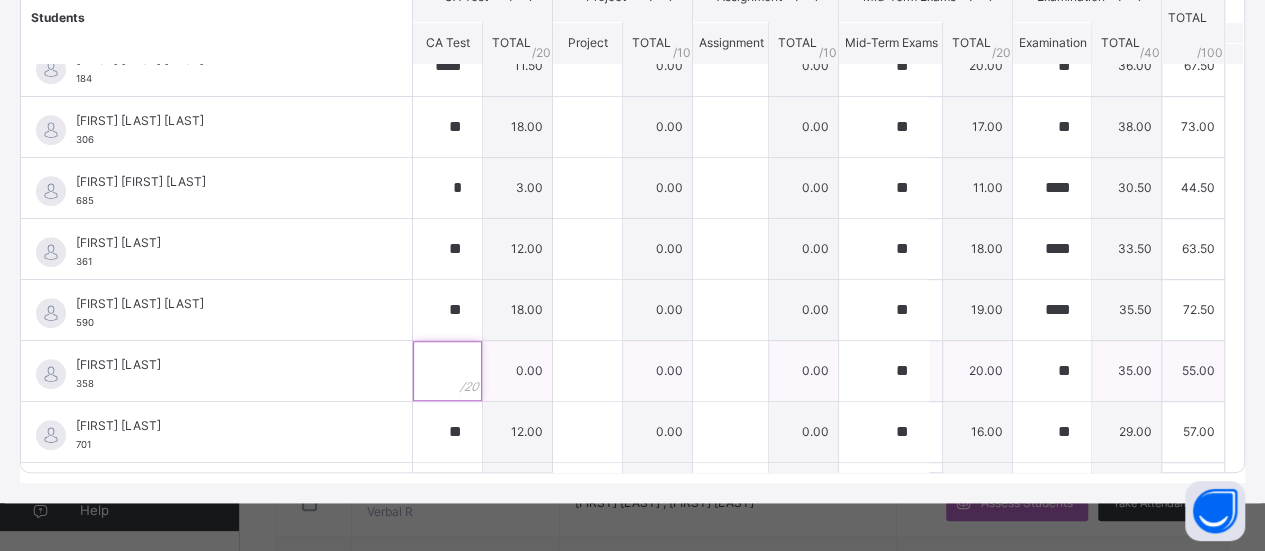 click at bounding box center (447, 371) 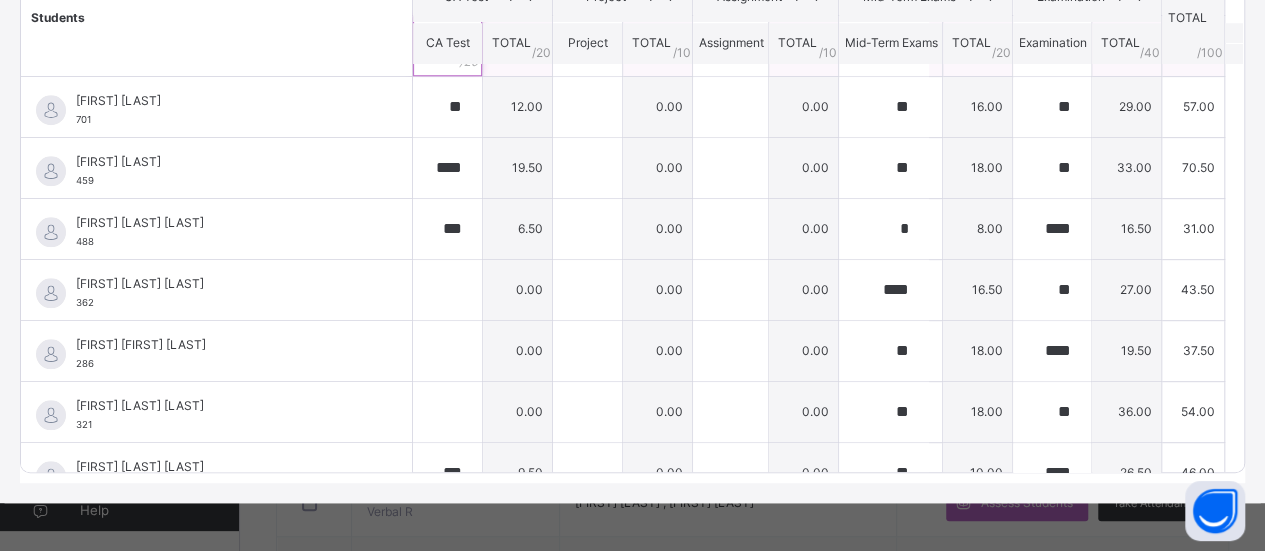 scroll, scrollTop: 850, scrollLeft: 0, axis: vertical 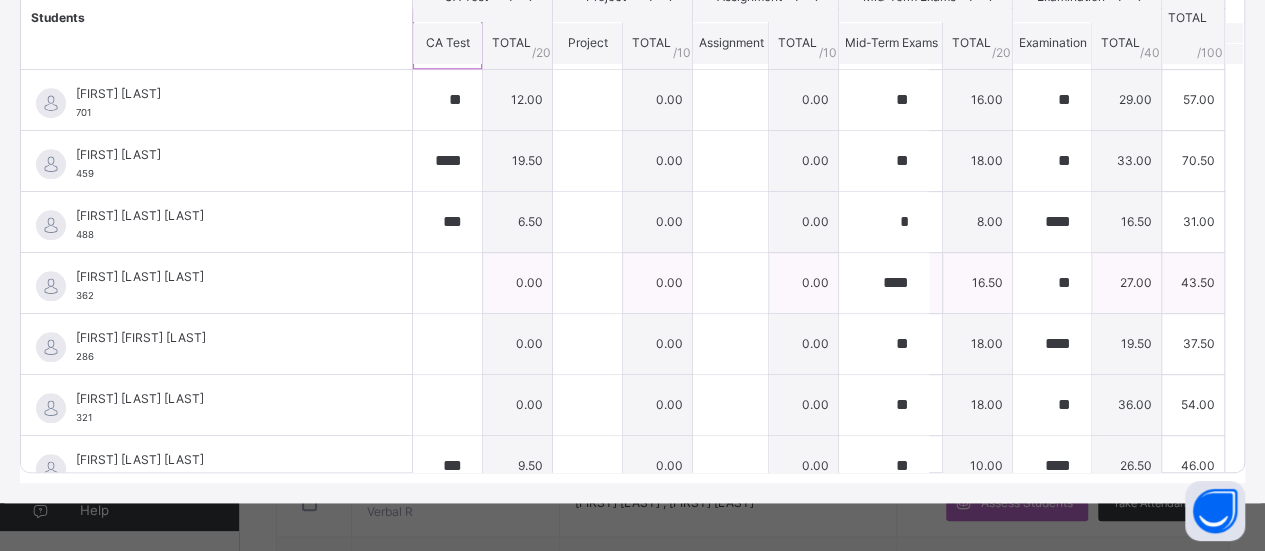 type on "****" 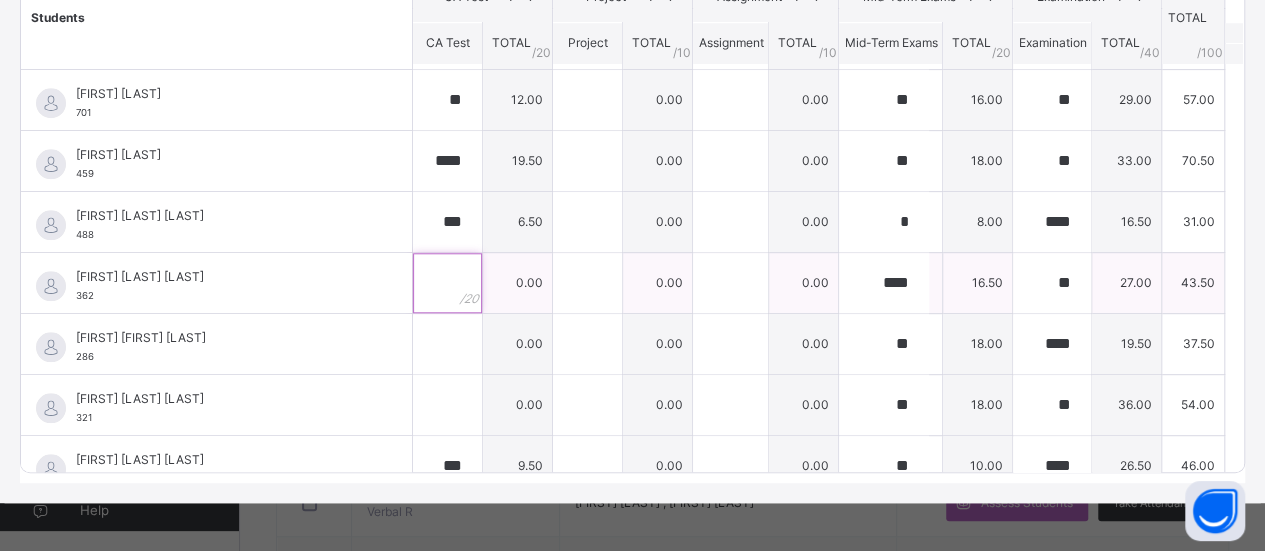 click at bounding box center (447, 283) 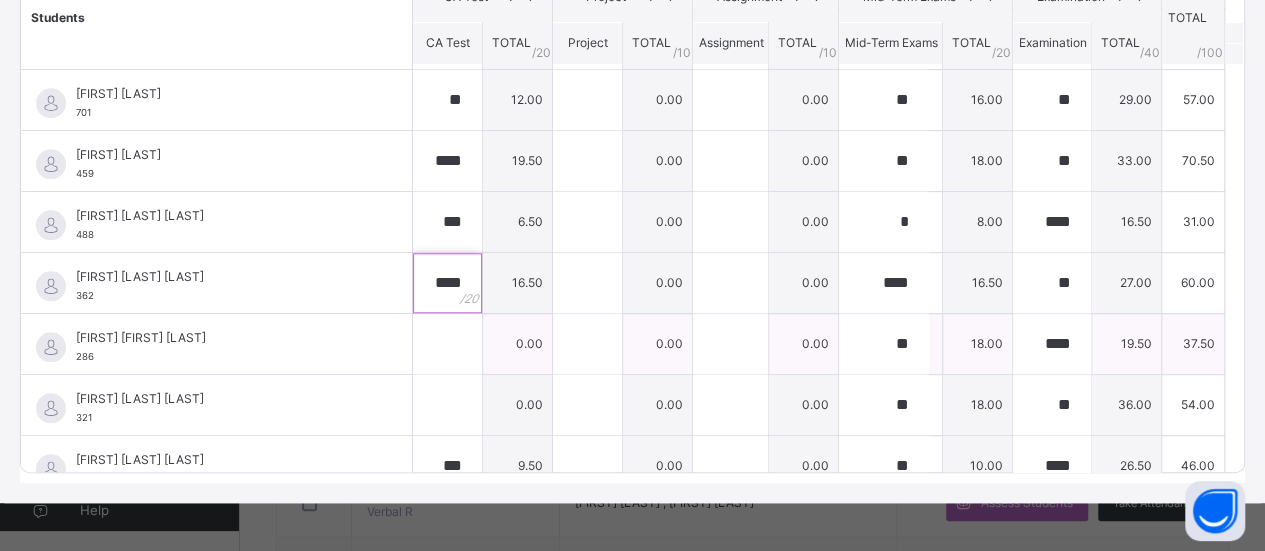 type on "****" 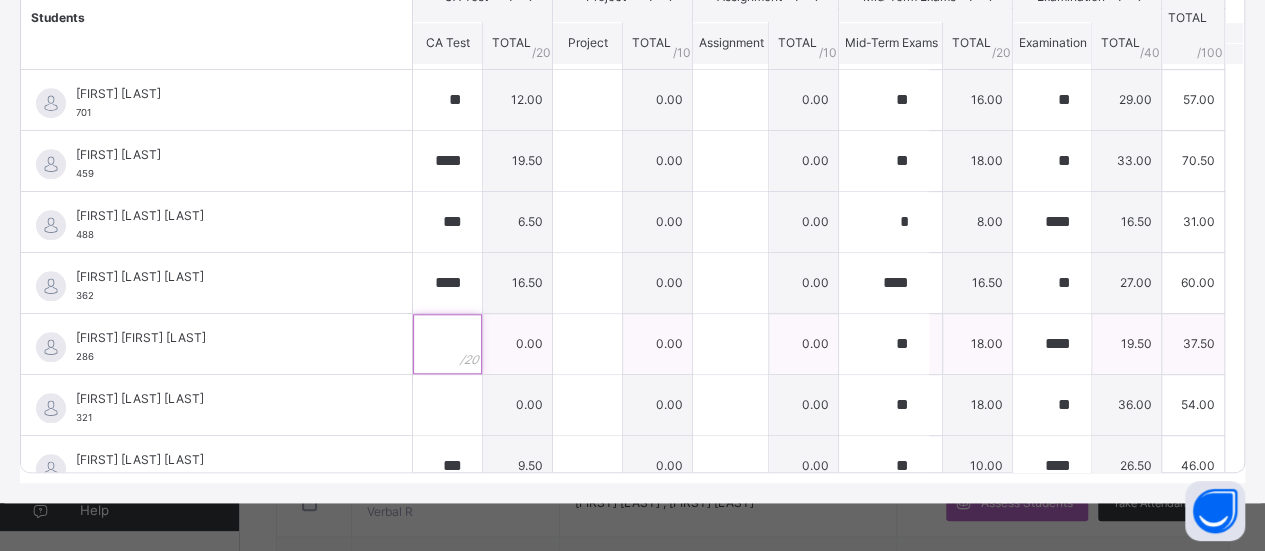 click at bounding box center (447, 344) 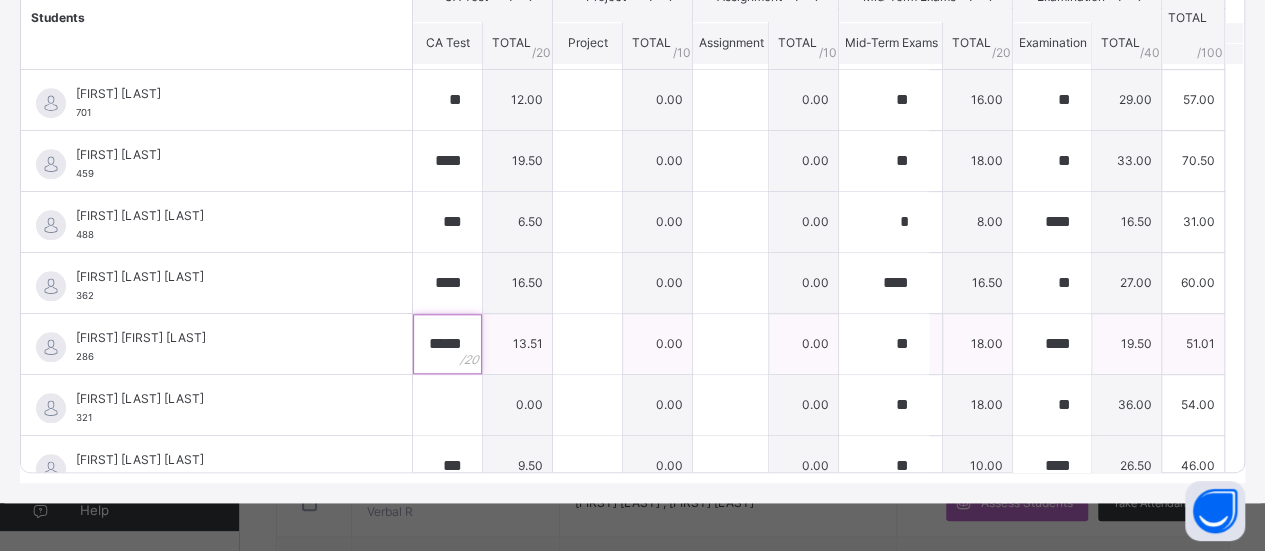 scroll, scrollTop: 0, scrollLeft: 0, axis: both 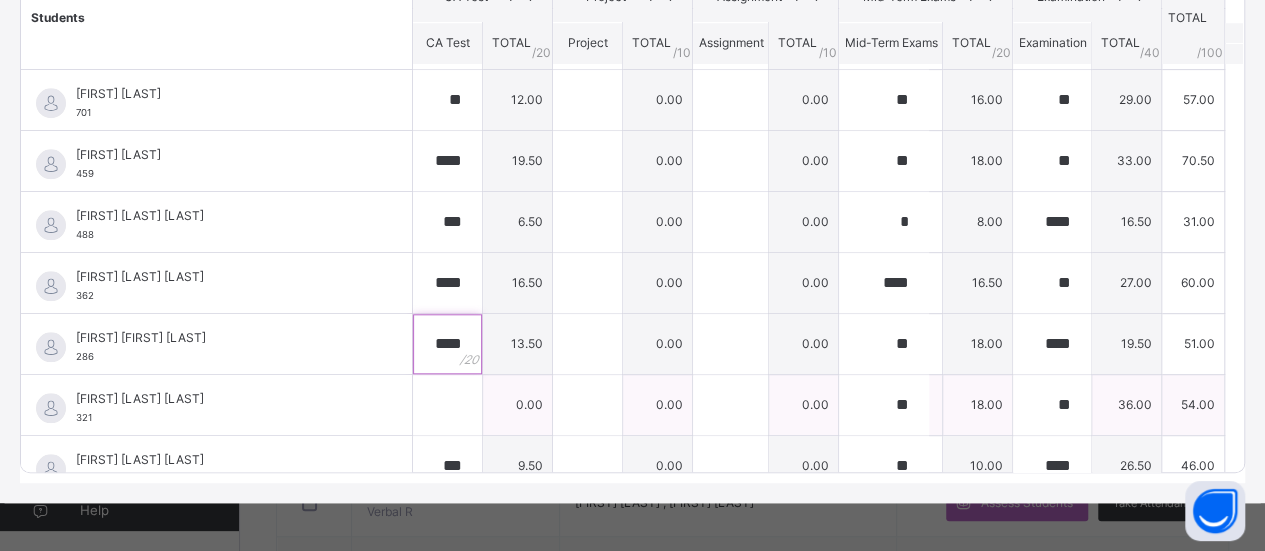 type on "****" 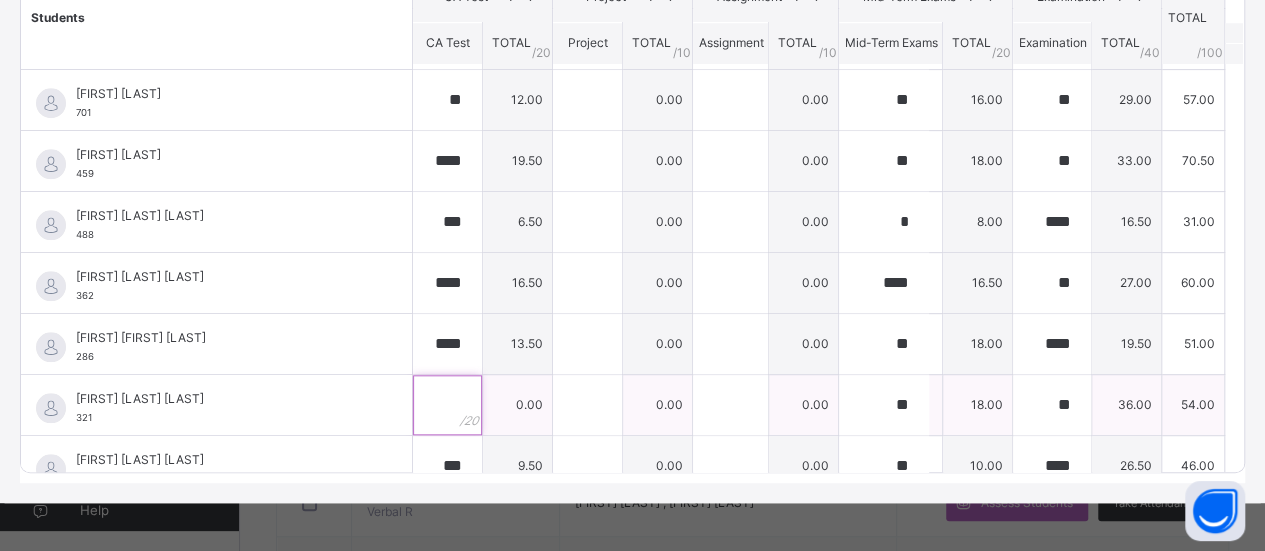 click at bounding box center (447, 405) 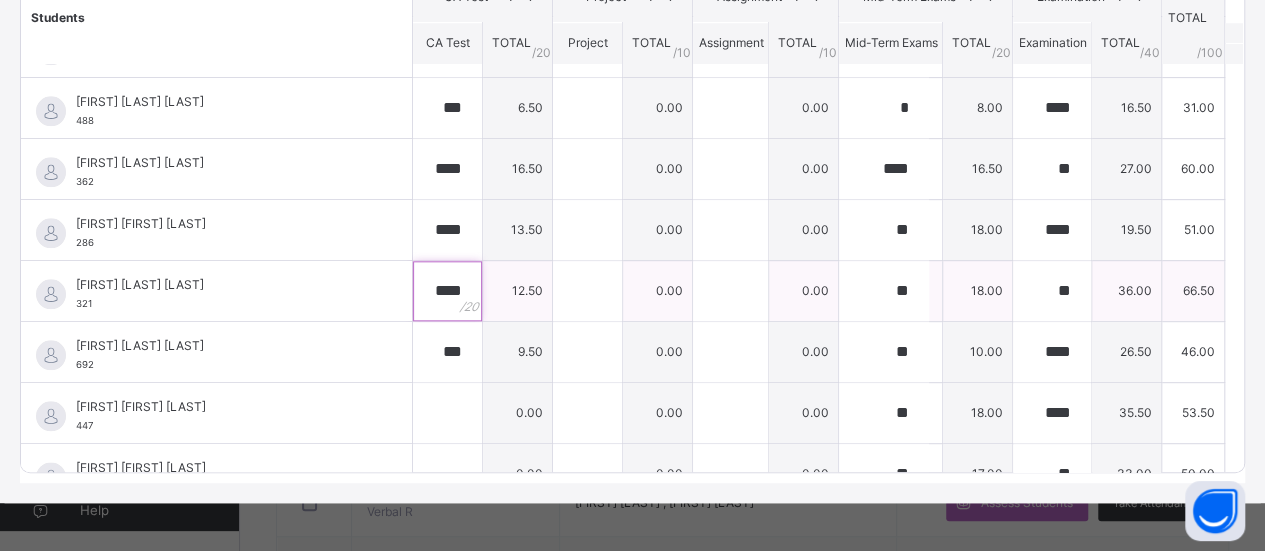 scroll, scrollTop: 1048, scrollLeft: 0, axis: vertical 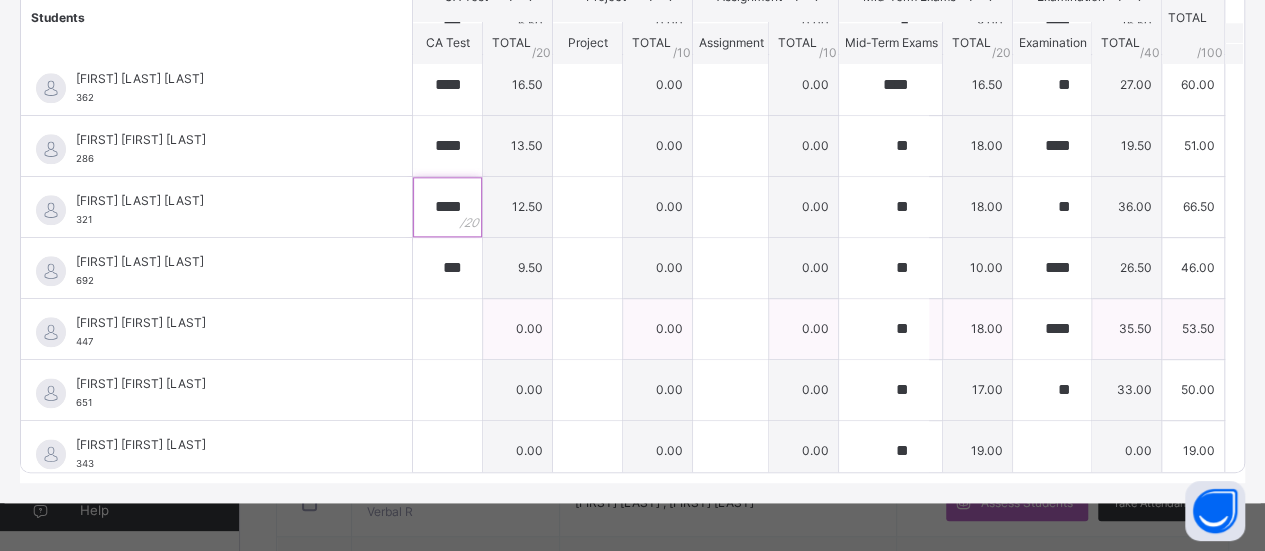 type on "****" 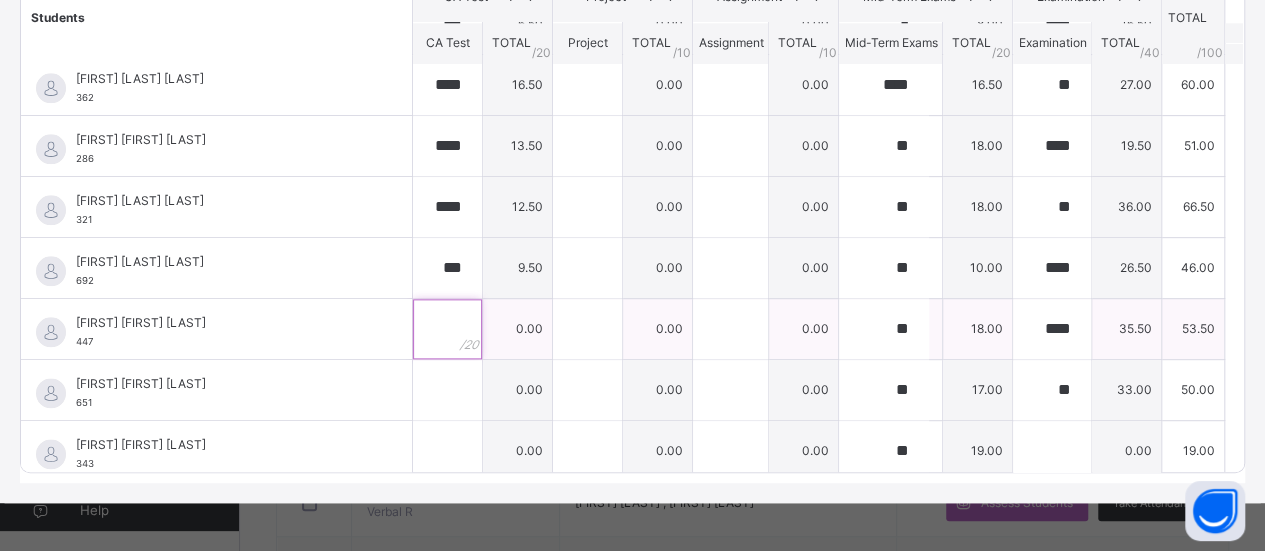 click at bounding box center (447, 329) 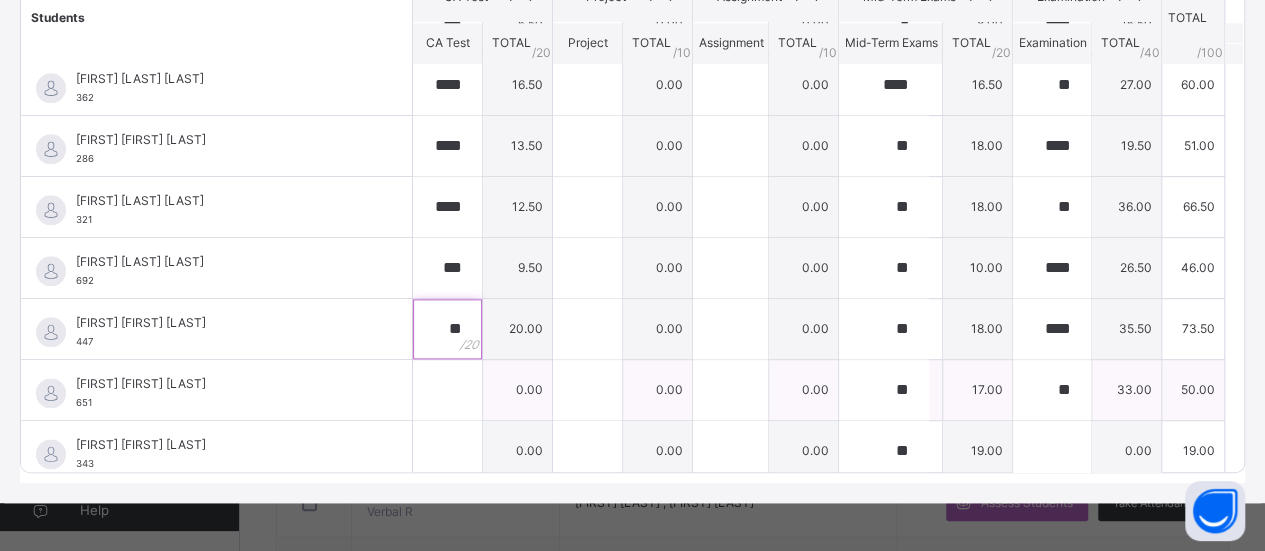 type on "**" 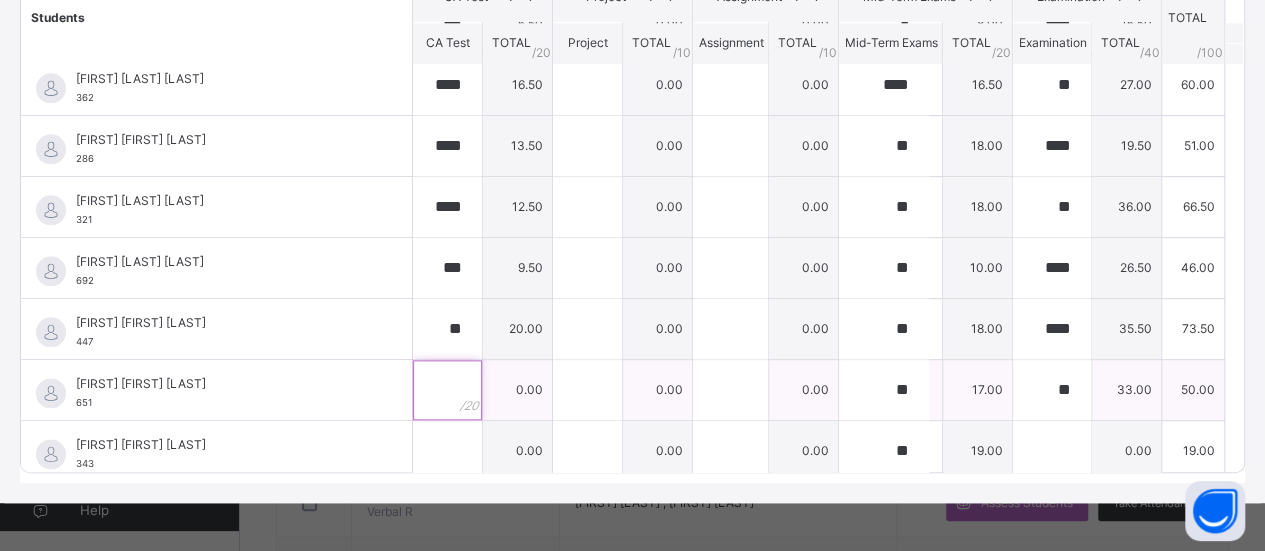 click at bounding box center [447, 390] 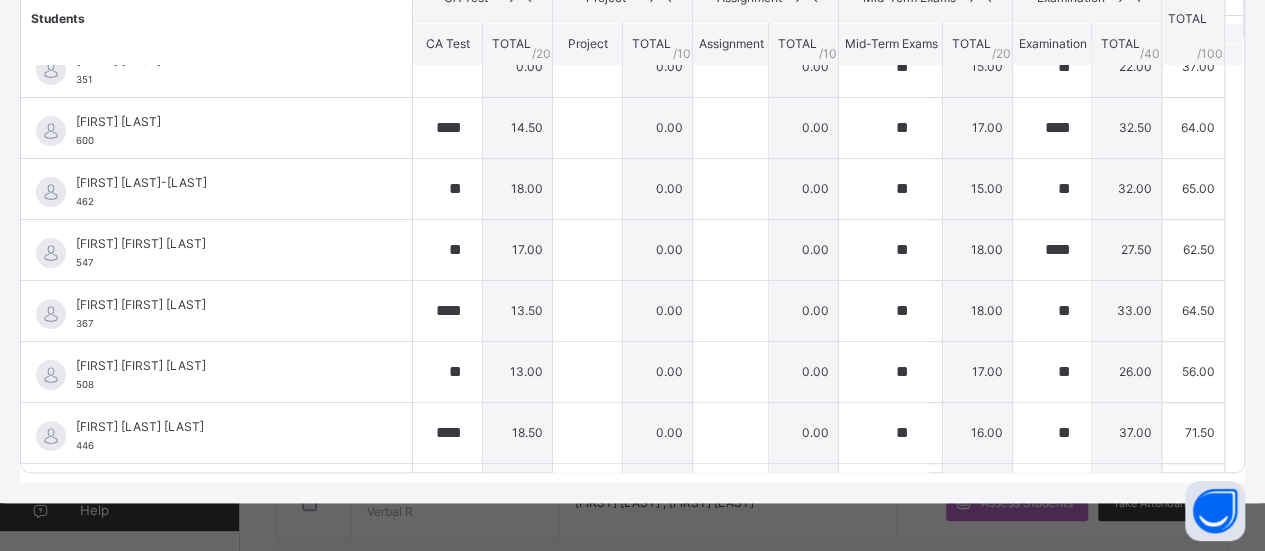 scroll, scrollTop: 13, scrollLeft: 0, axis: vertical 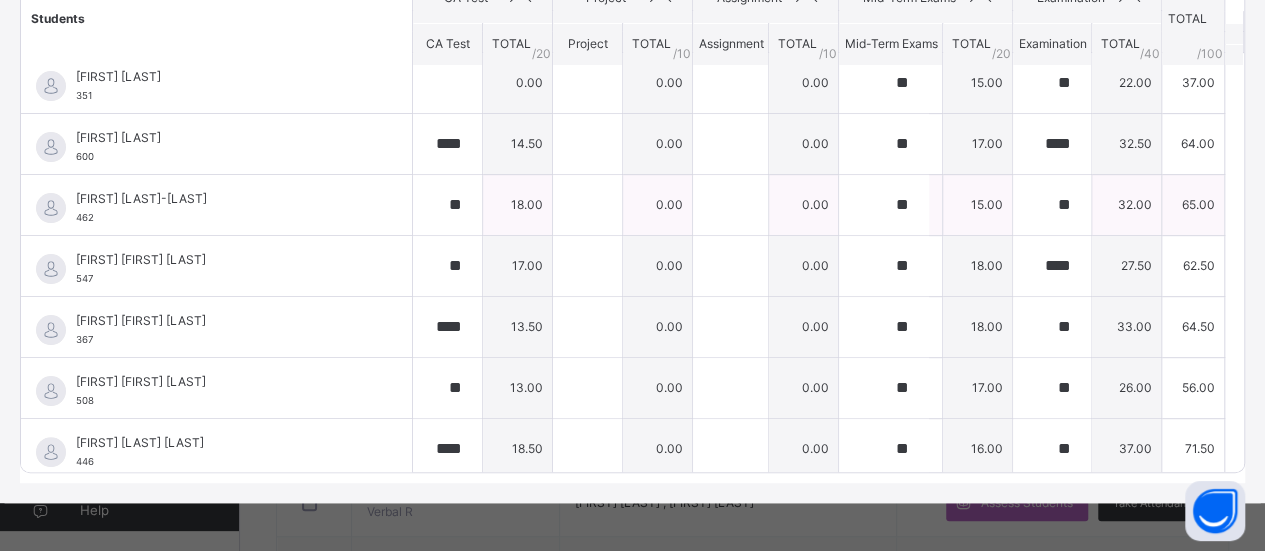 type on "****" 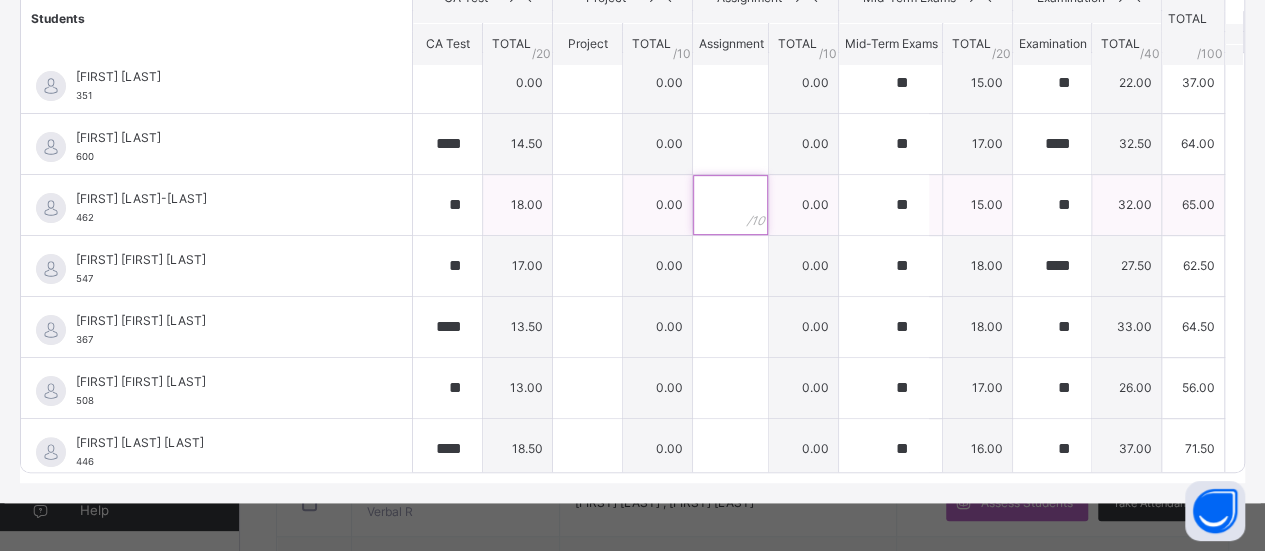 click at bounding box center (730, 205) 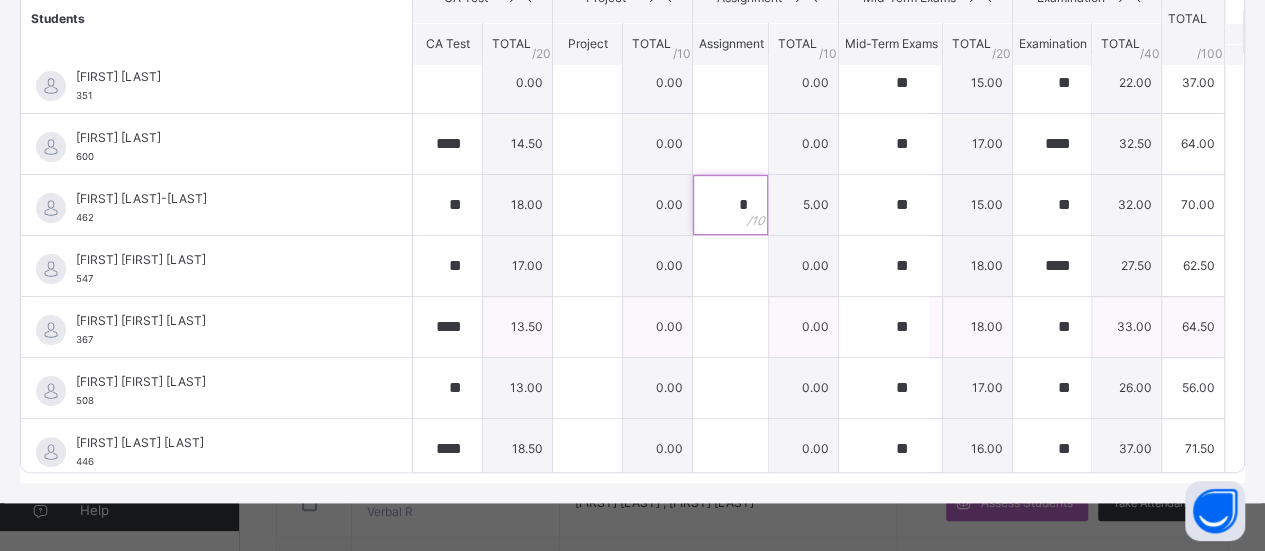 type on "*" 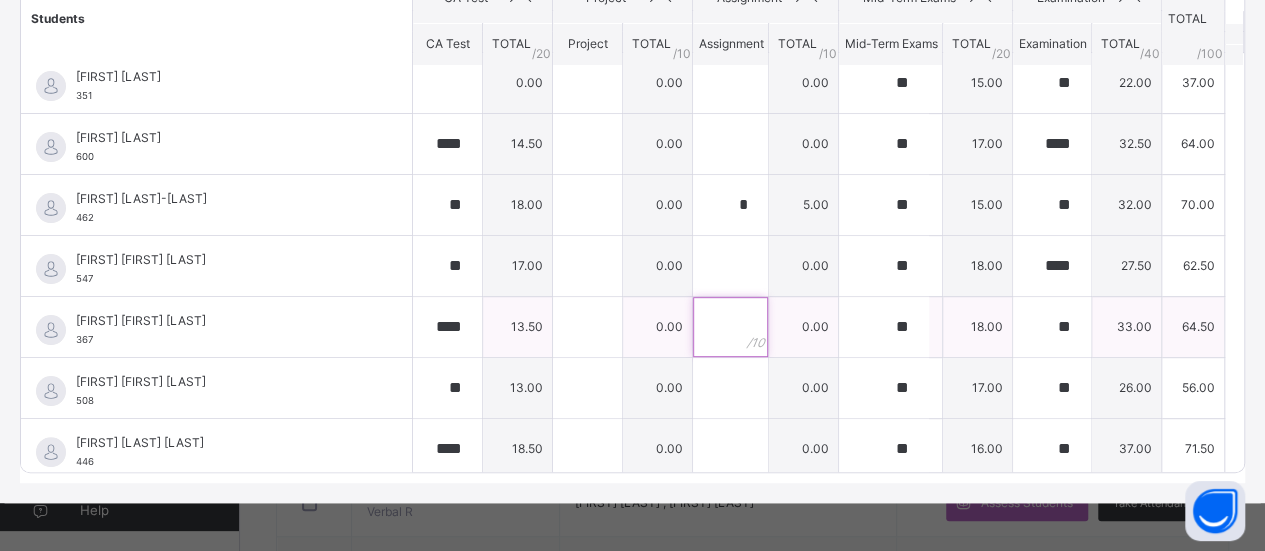 click at bounding box center (730, 327) 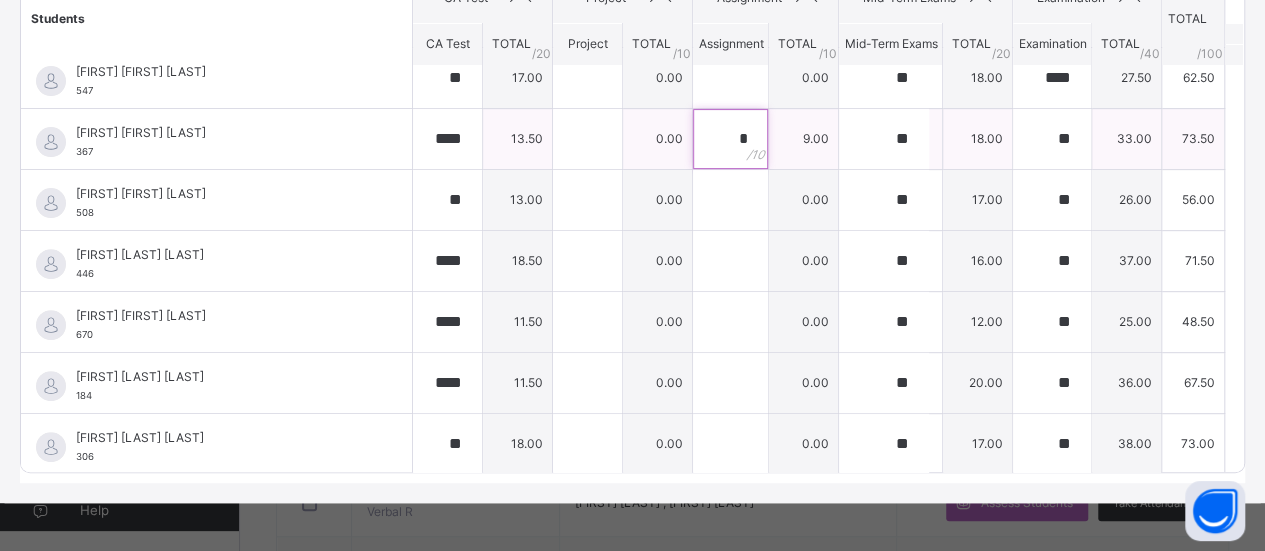 scroll, scrollTop: 208, scrollLeft: 0, axis: vertical 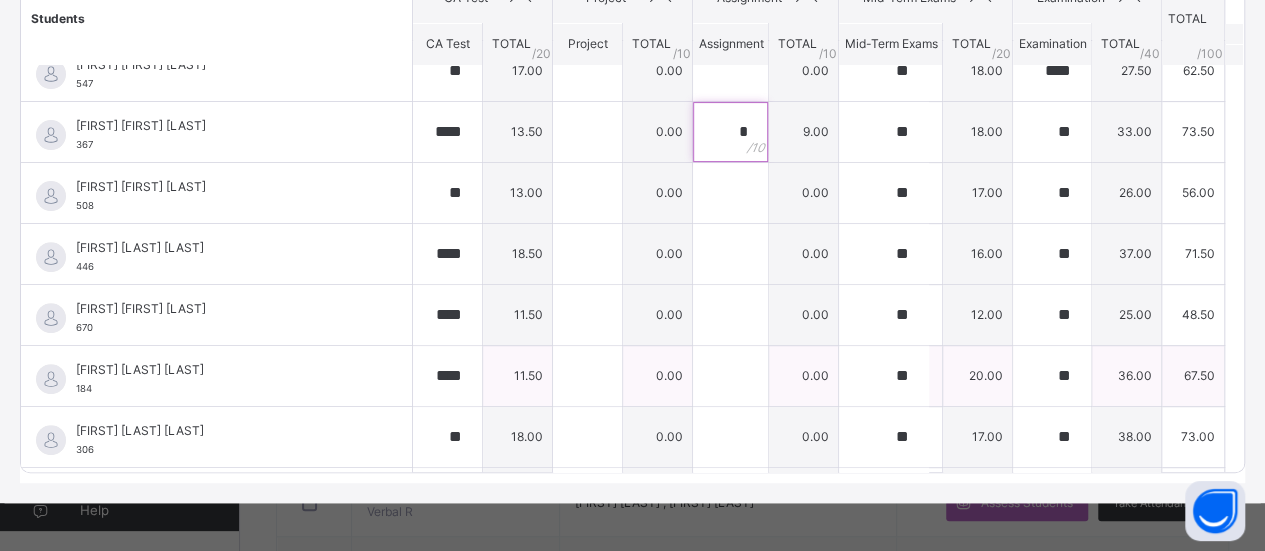 type on "*" 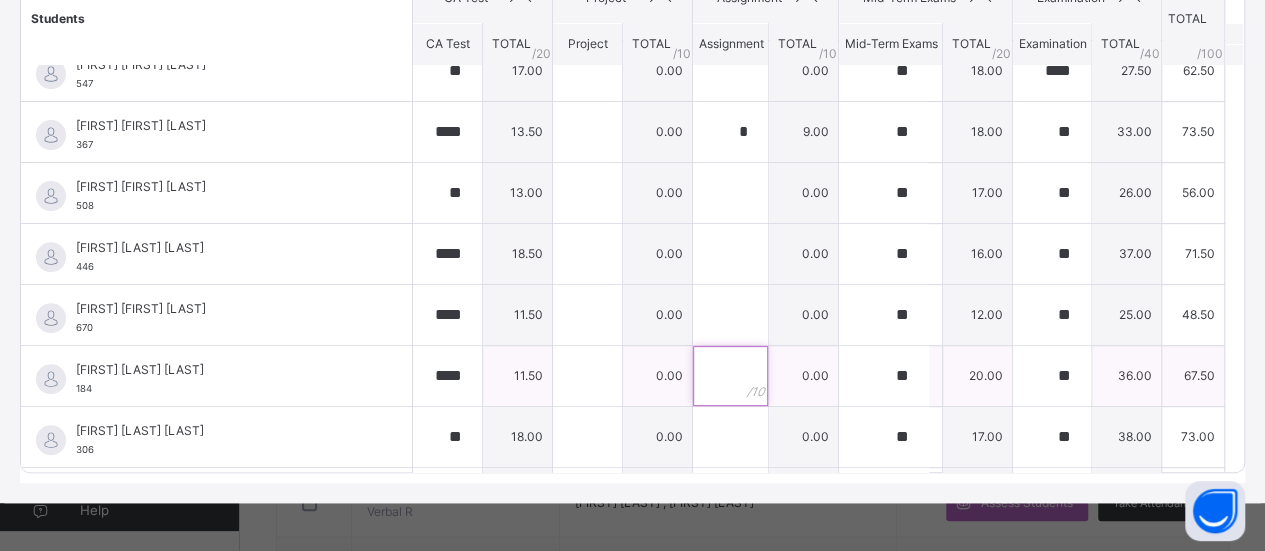 click at bounding box center (730, 376) 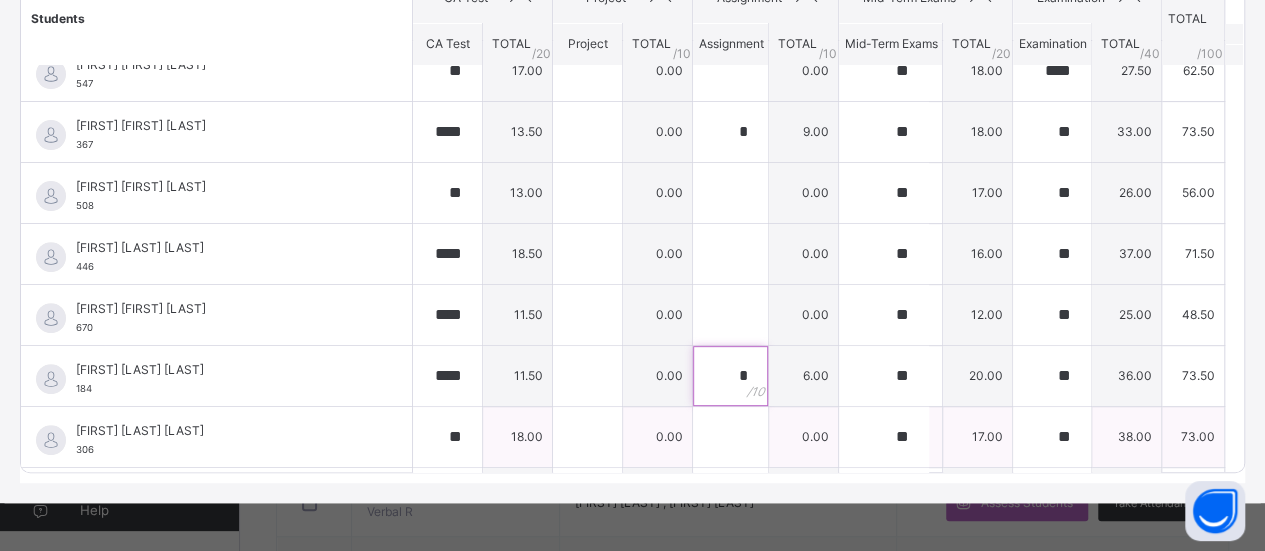 type on "*" 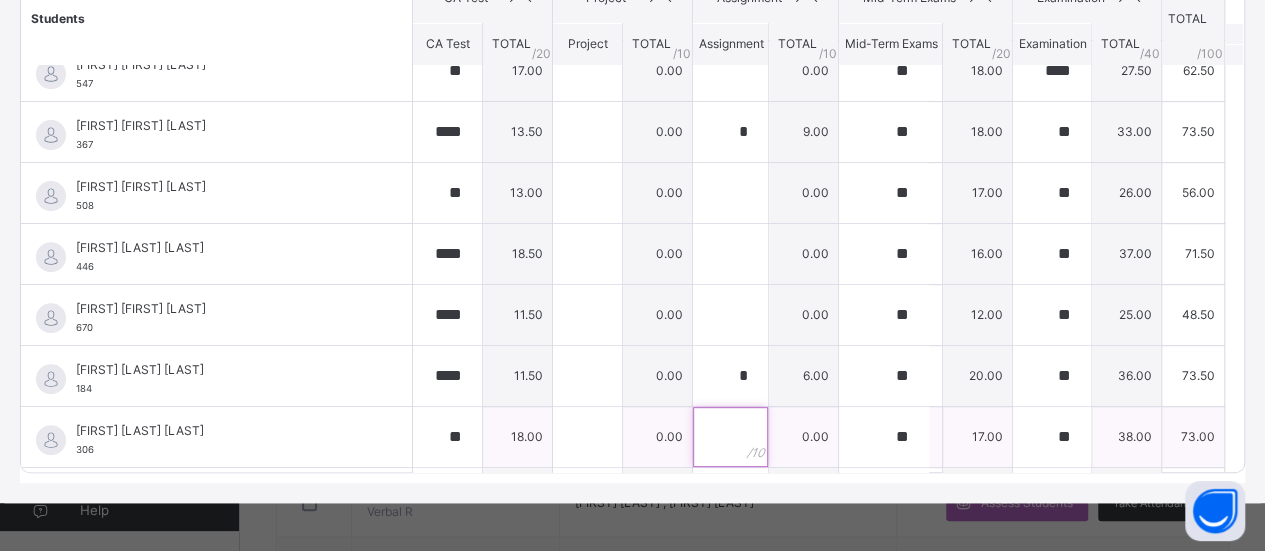 click at bounding box center (730, 437) 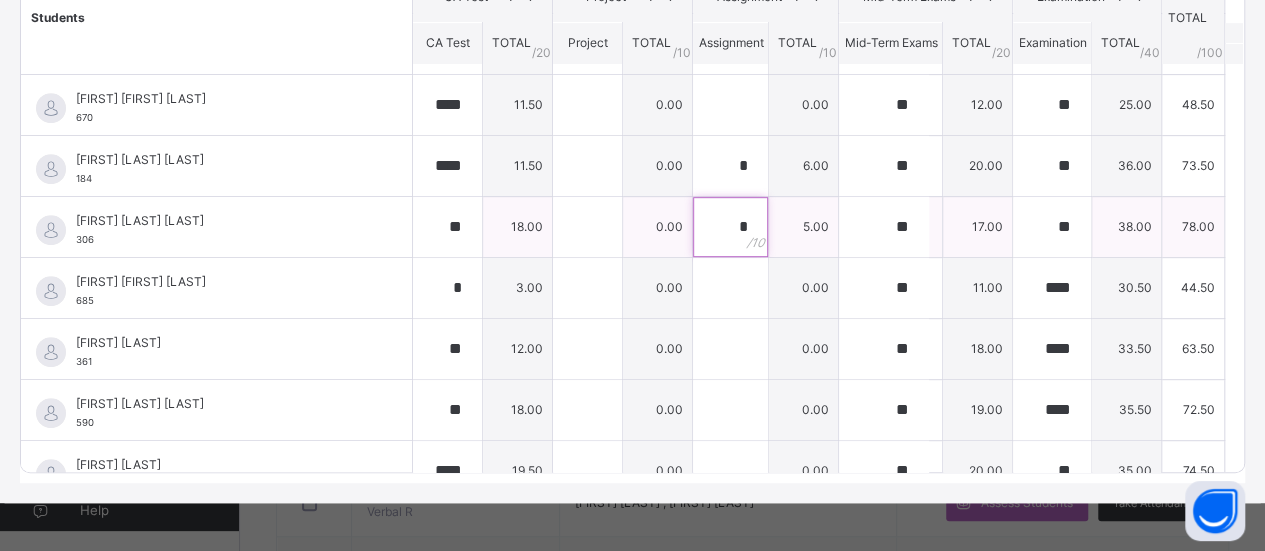 scroll, scrollTop: 418, scrollLeft: 0, axis: vertical 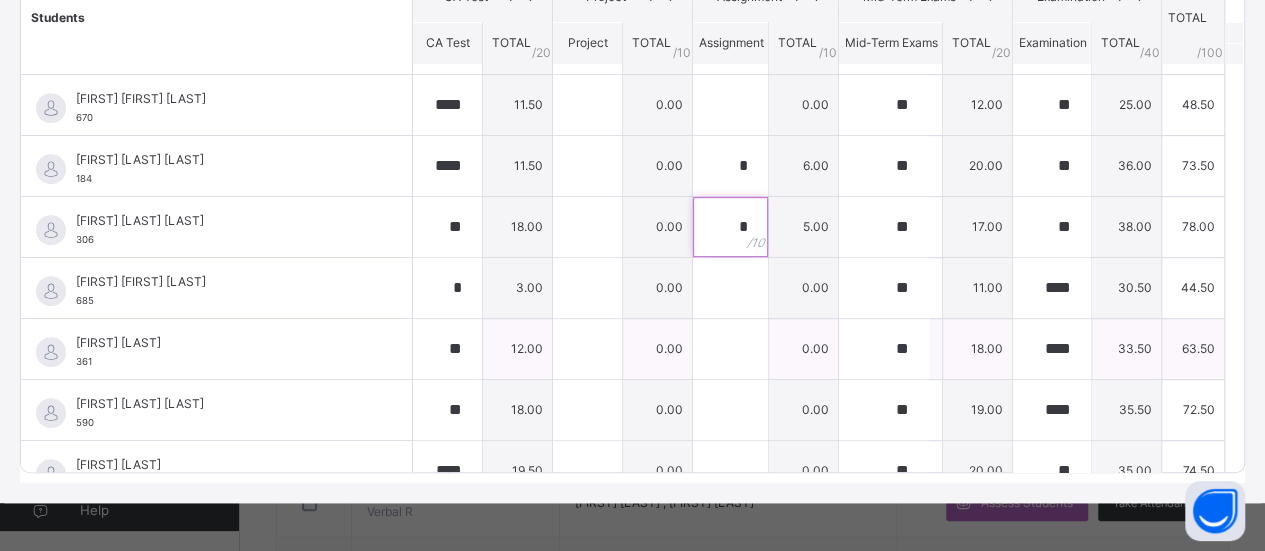 type on "*" 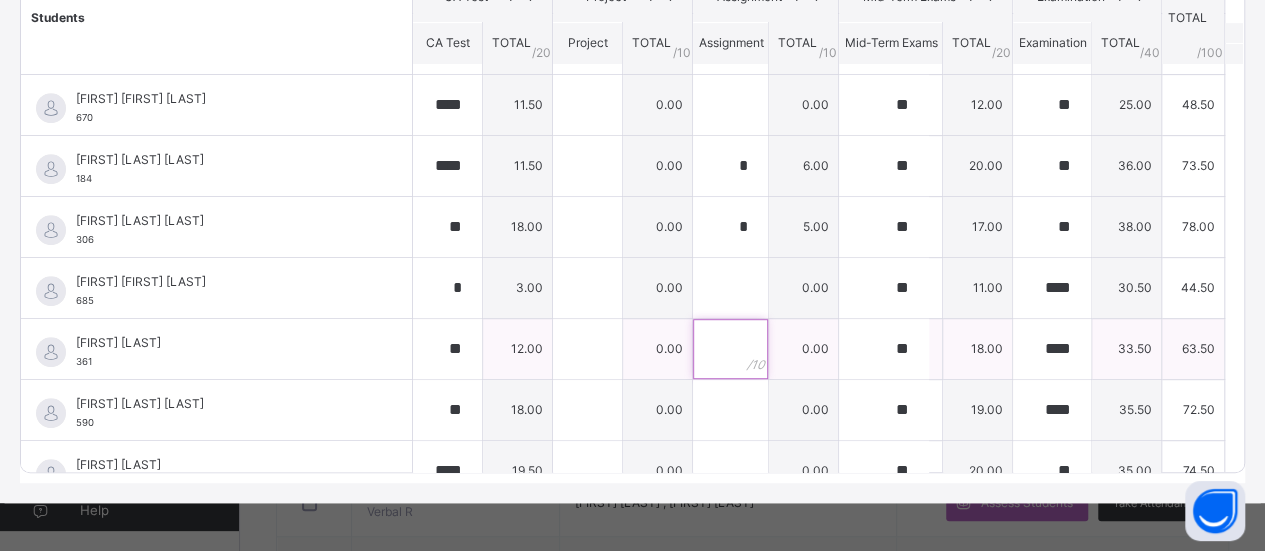 click at bounding box center (730, 349) 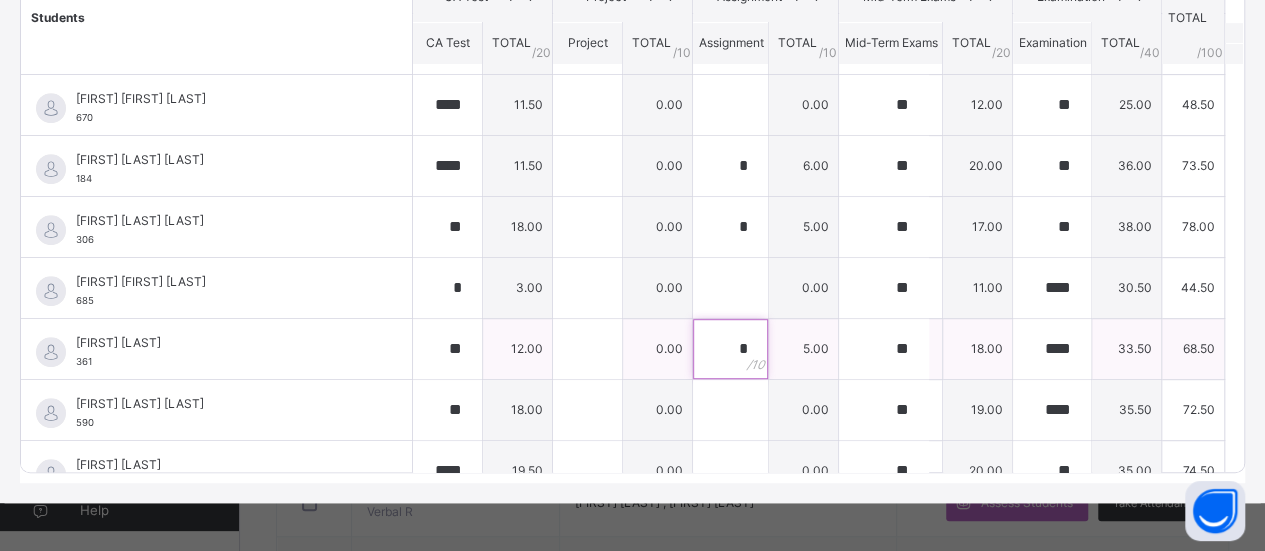 type on "*" 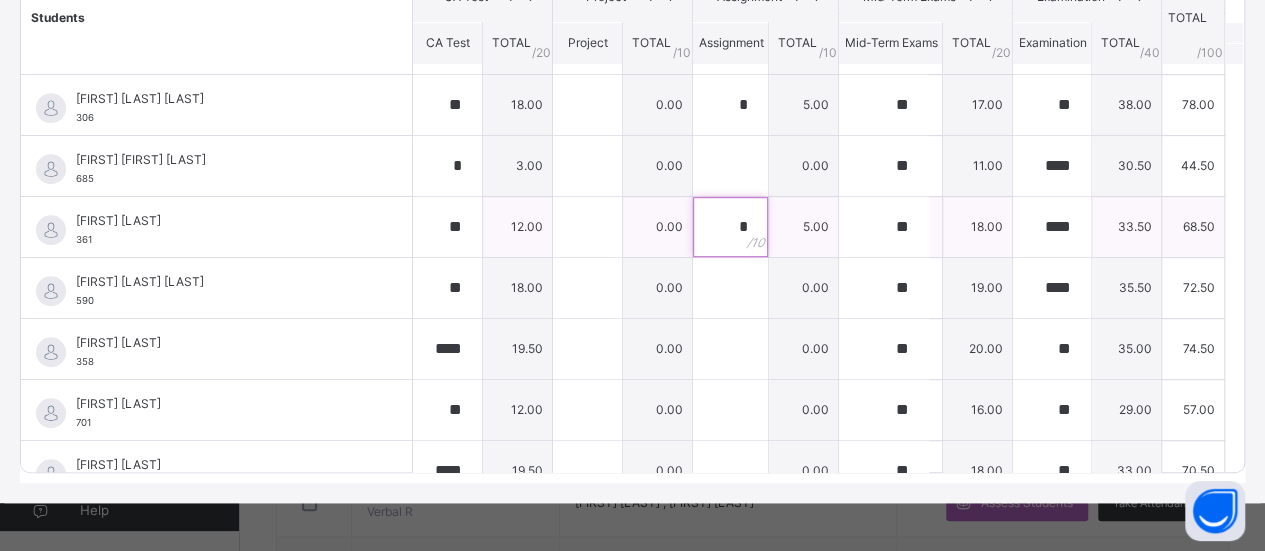 scroll, scrollTop: 609, scrollLeft: 0, axis: vertical 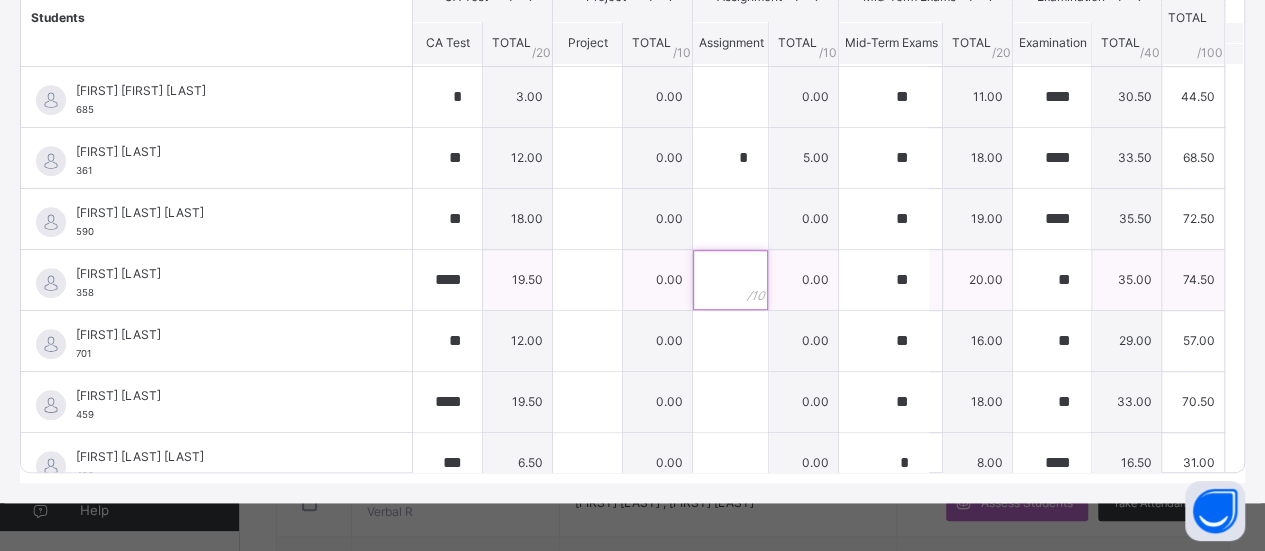 click at bounding box center [730, 280] 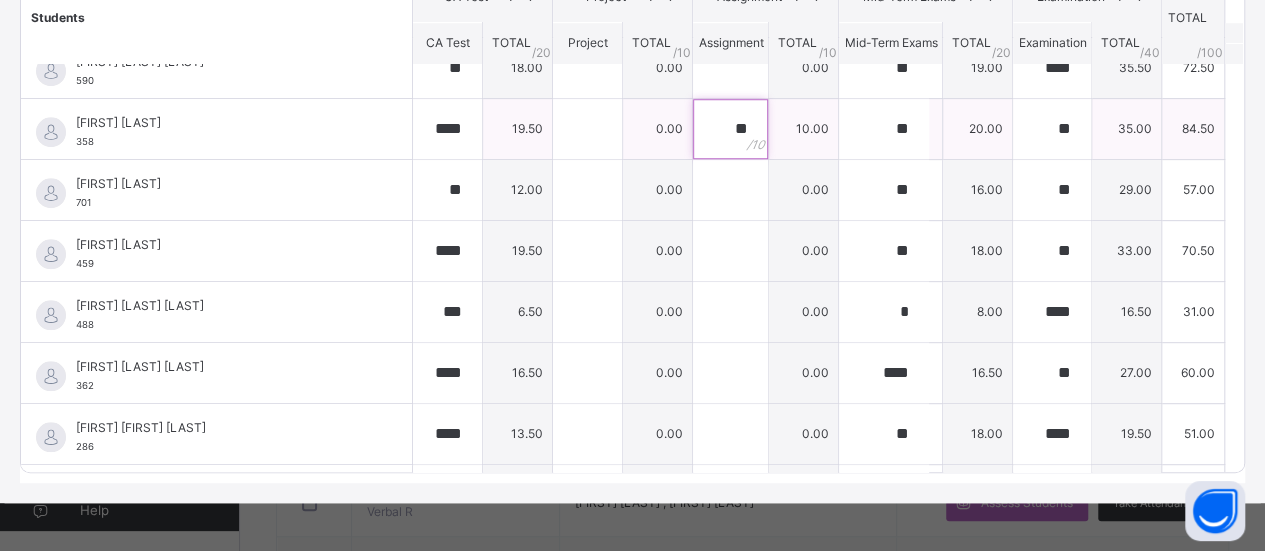 scroll, scrollTop: 760, scrollLeft: 0, axis: vertical 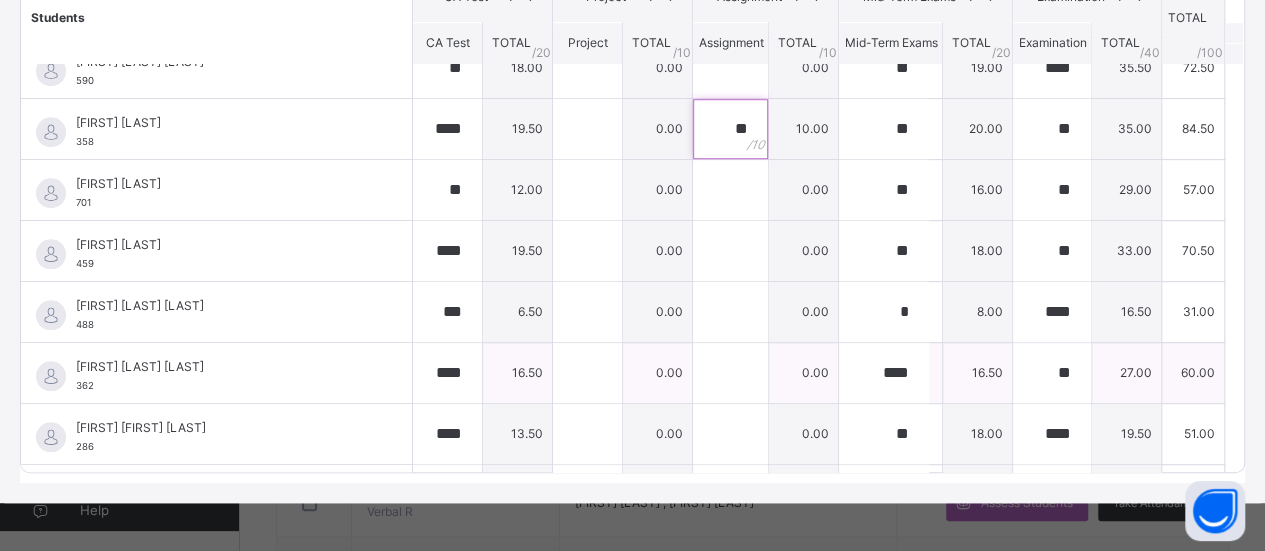 type on "**" 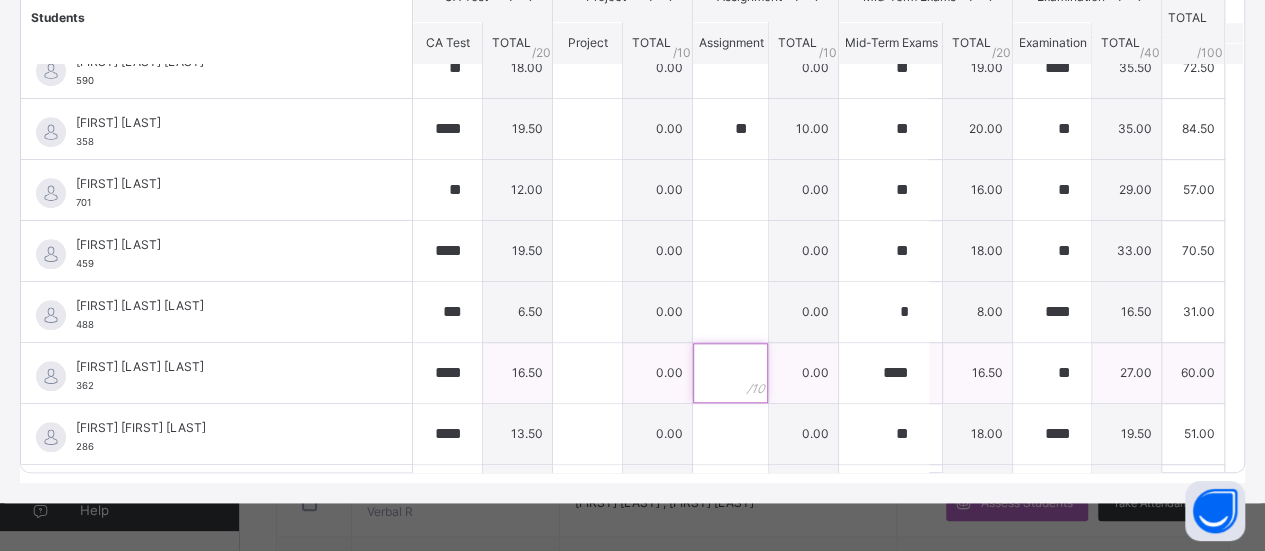 click at bounding box center (730, 373) 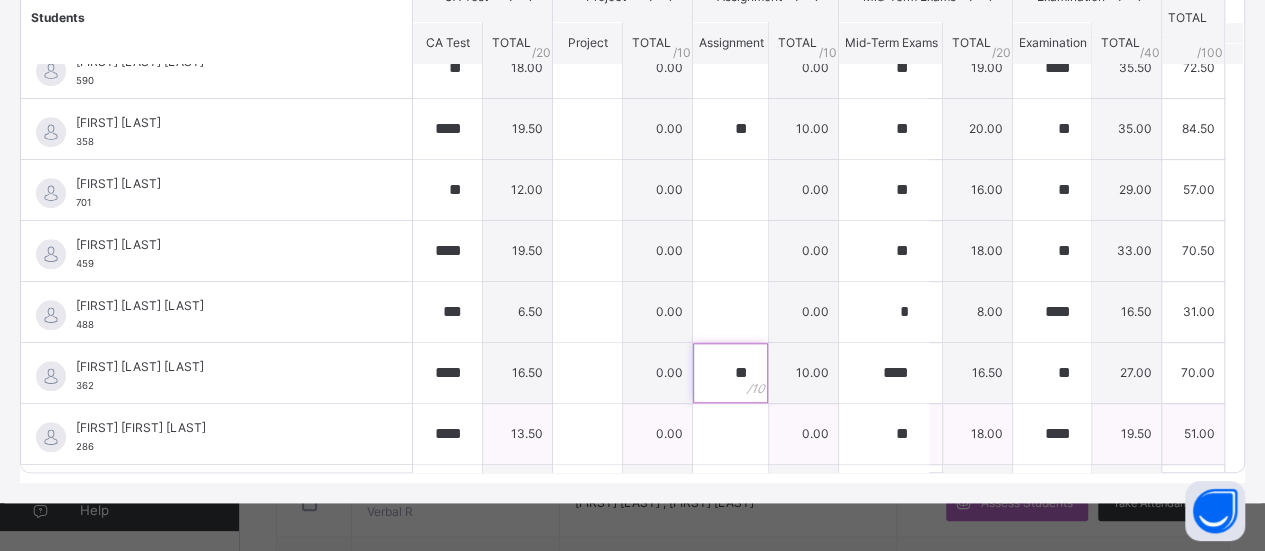 type on "**" 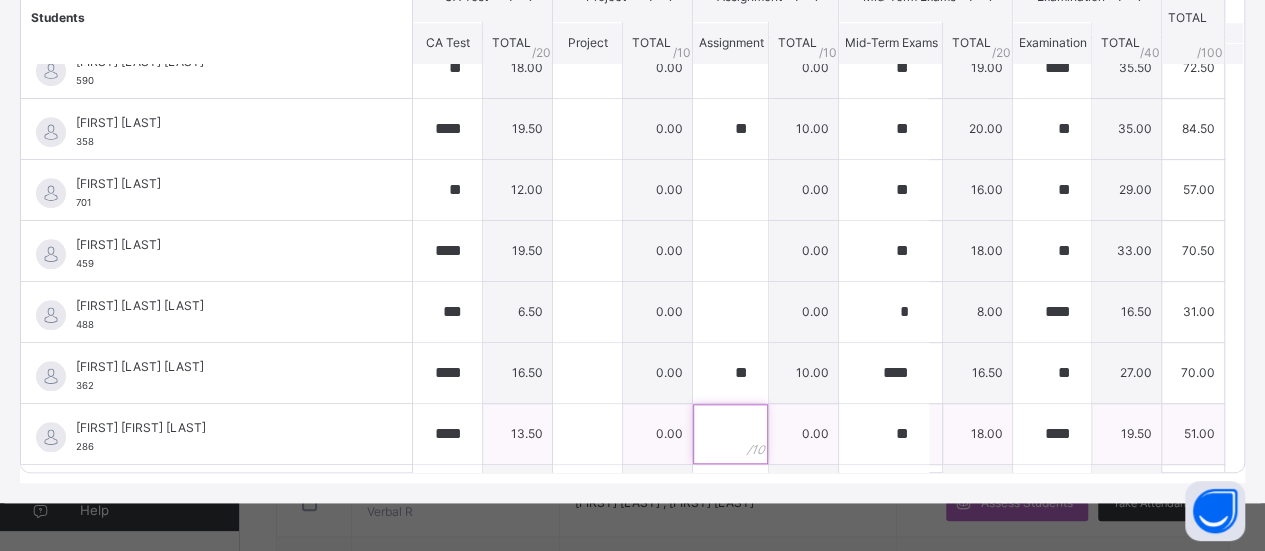 click at bounding box center (730, 434) 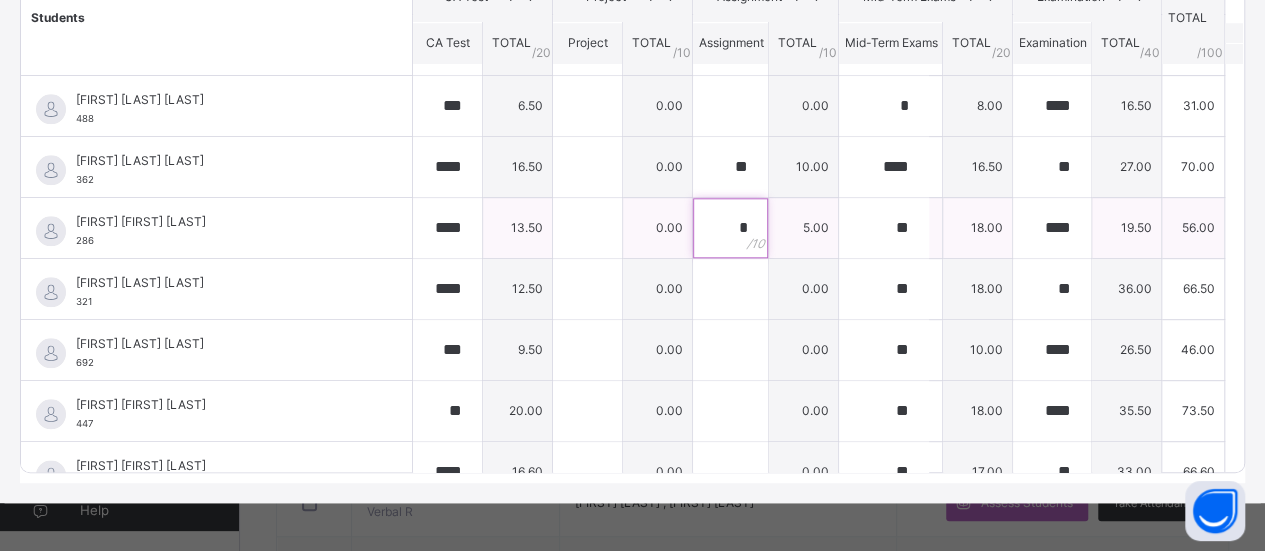 scroll, scrollTop: 967, scrollLeft: 0, axis: vertical 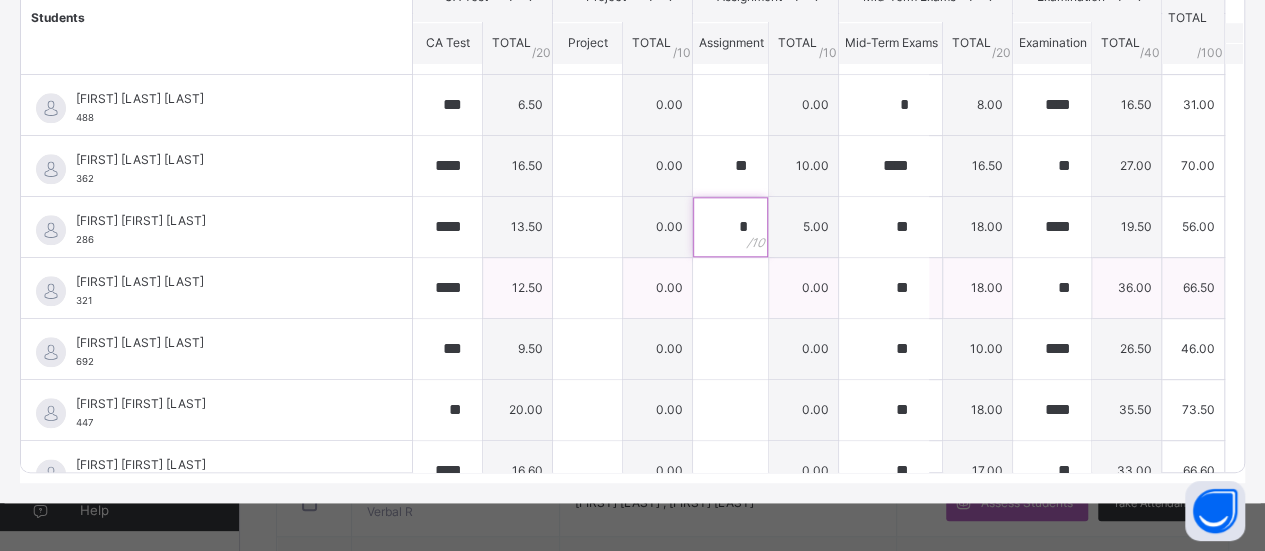 type on "*" 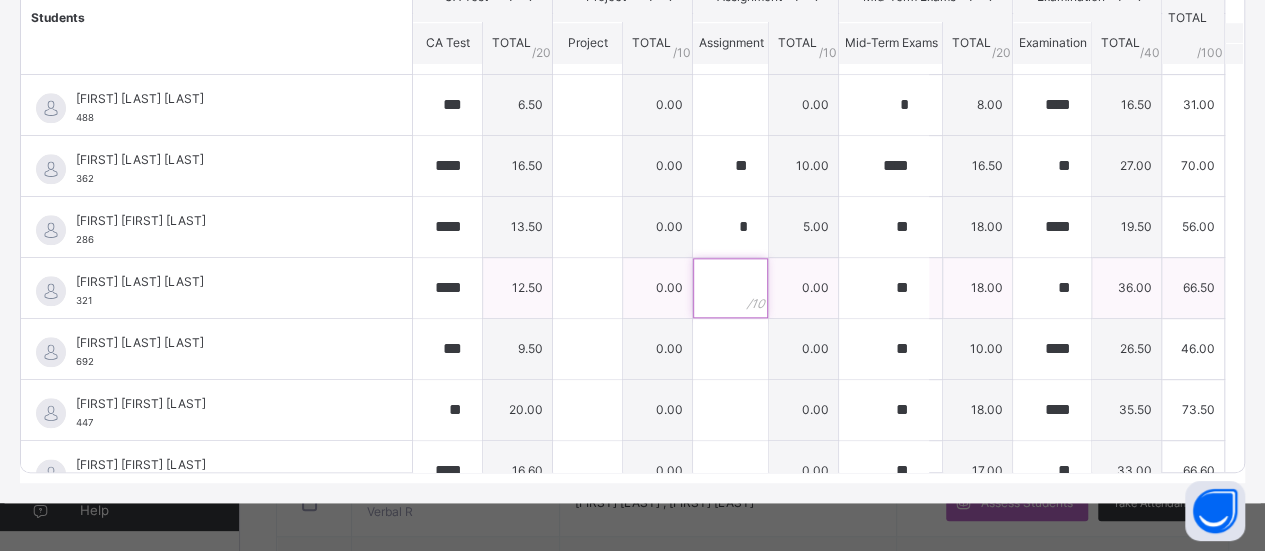 click at bounding box center (730, 288) 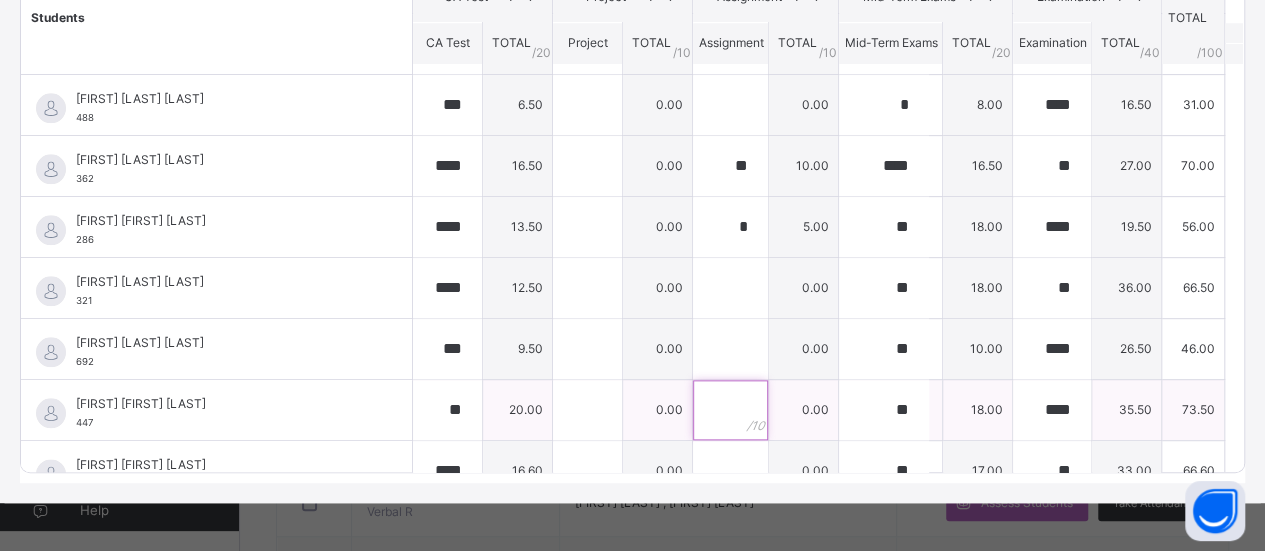 click at bounding box center (730, 410) 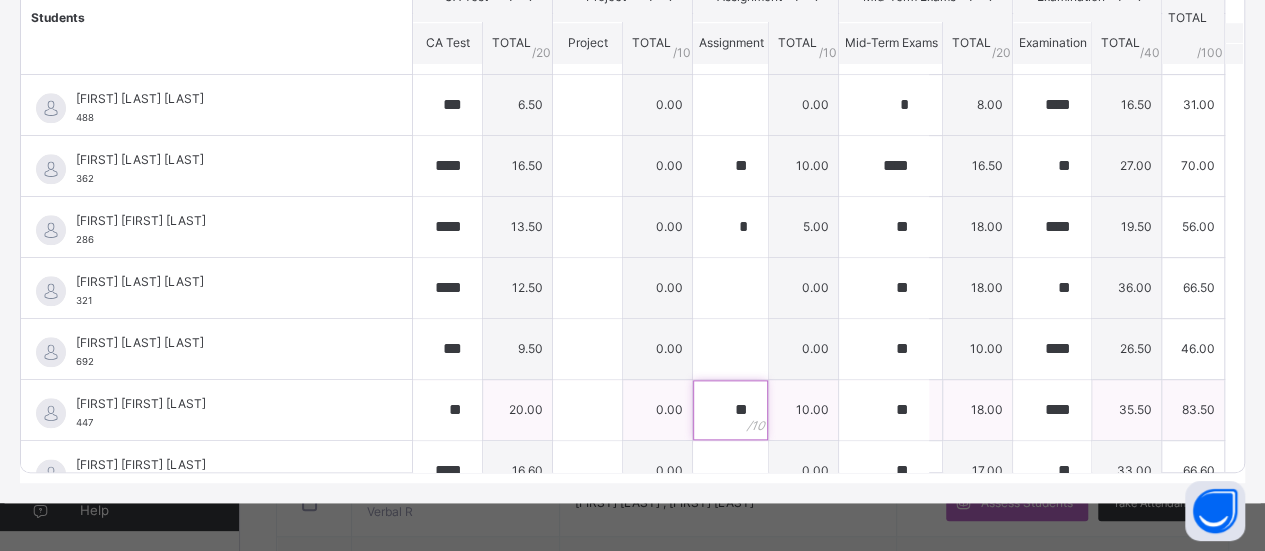 scroll, scrollTop: 1048, scrollLeft: 0, axis: vertical 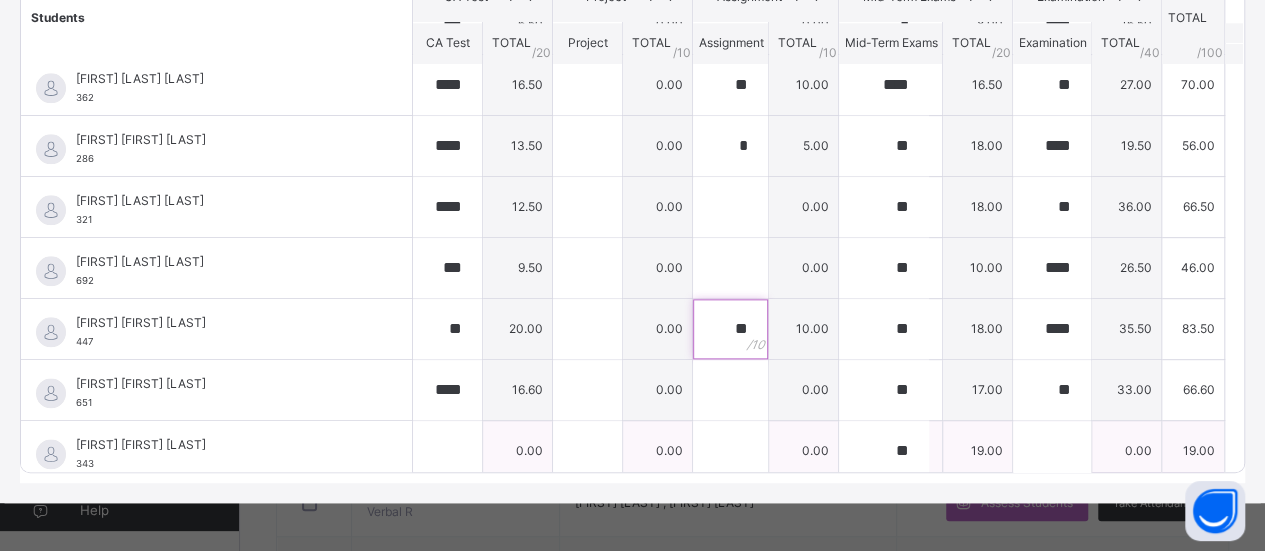 type on "**" 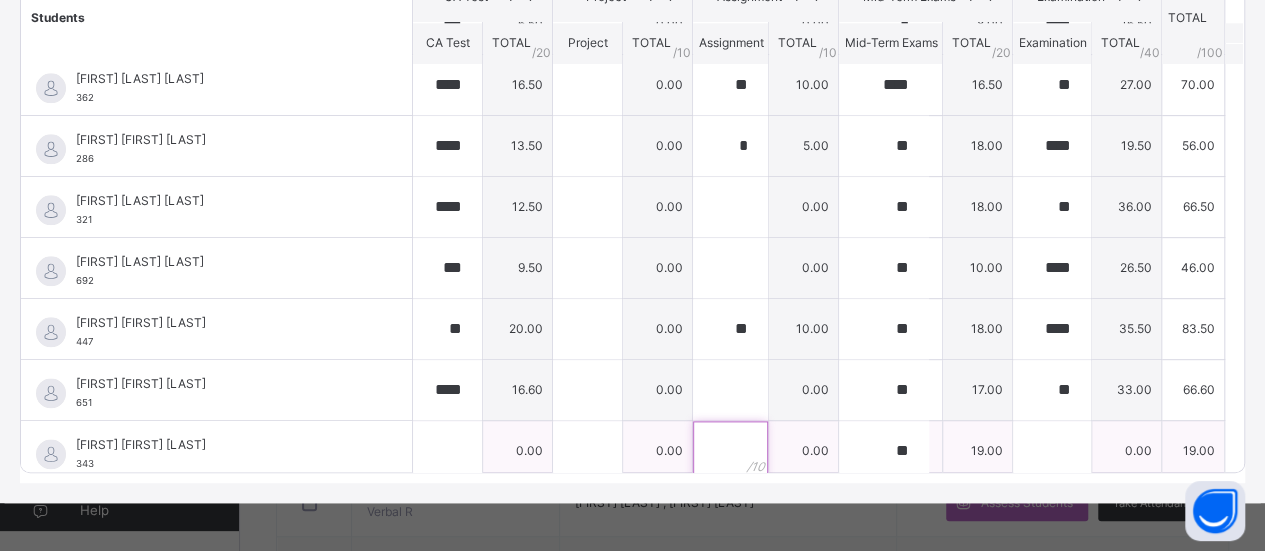 click at bounding box center [730, 451] 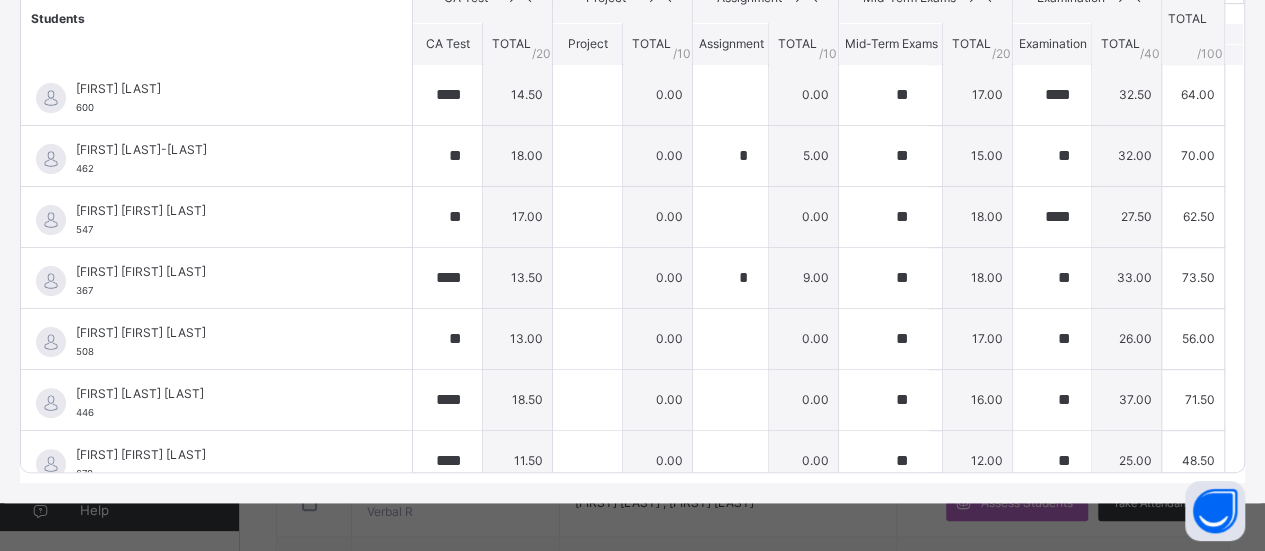 scroll, scrollTop: 0, scrollLeft: 0, axis: both 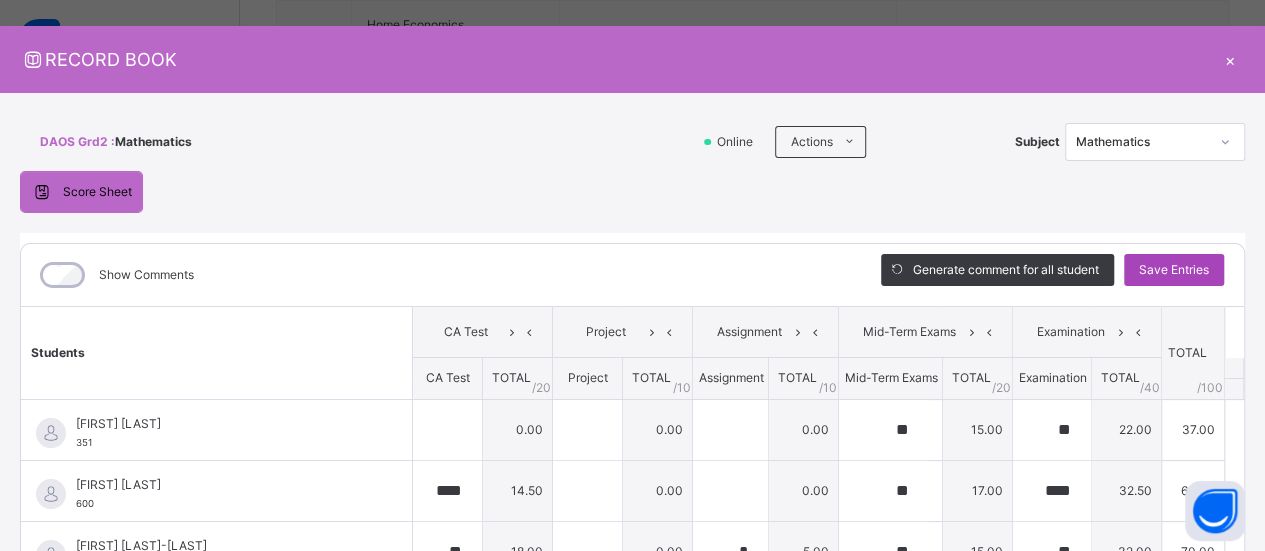 type on "*" 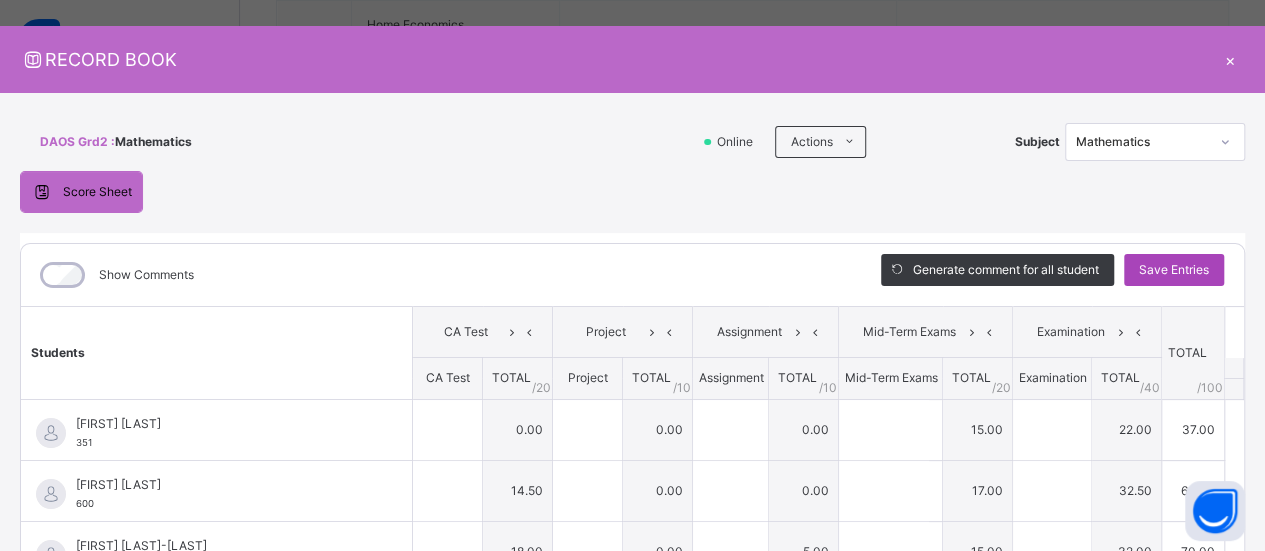 type on "**" 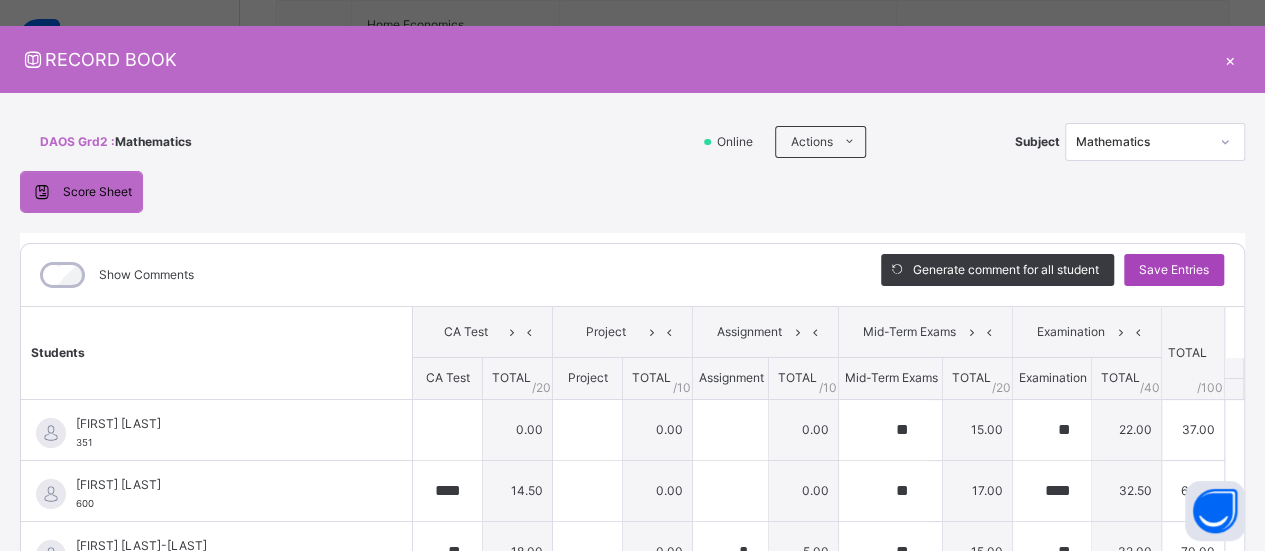 type on "**" 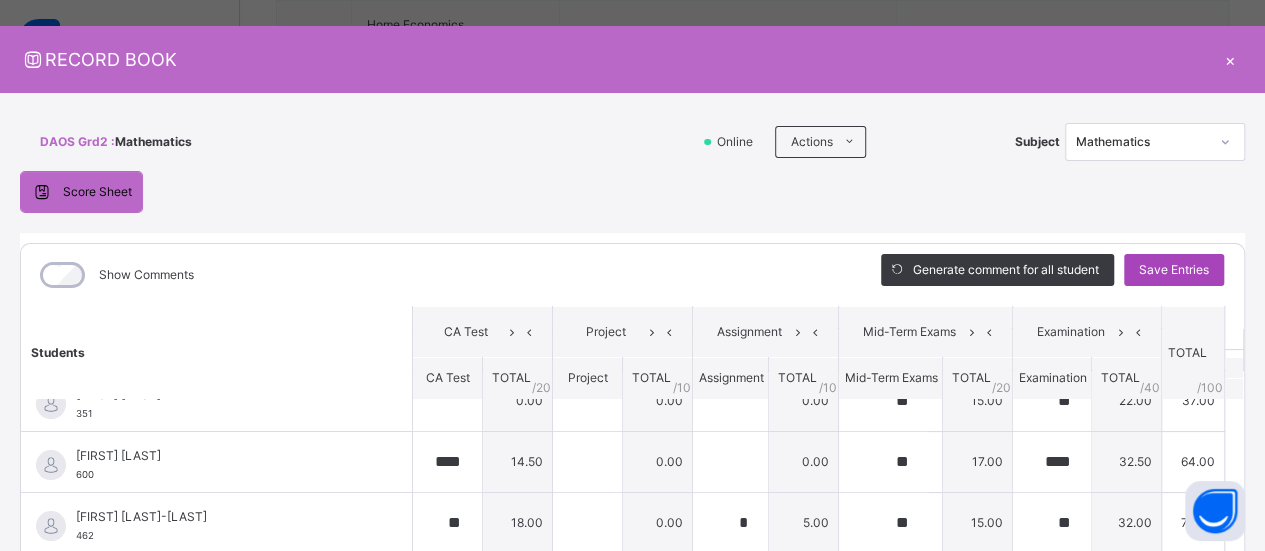 scroll, scrollTop: 0, scrollLeft: 0, axis: both 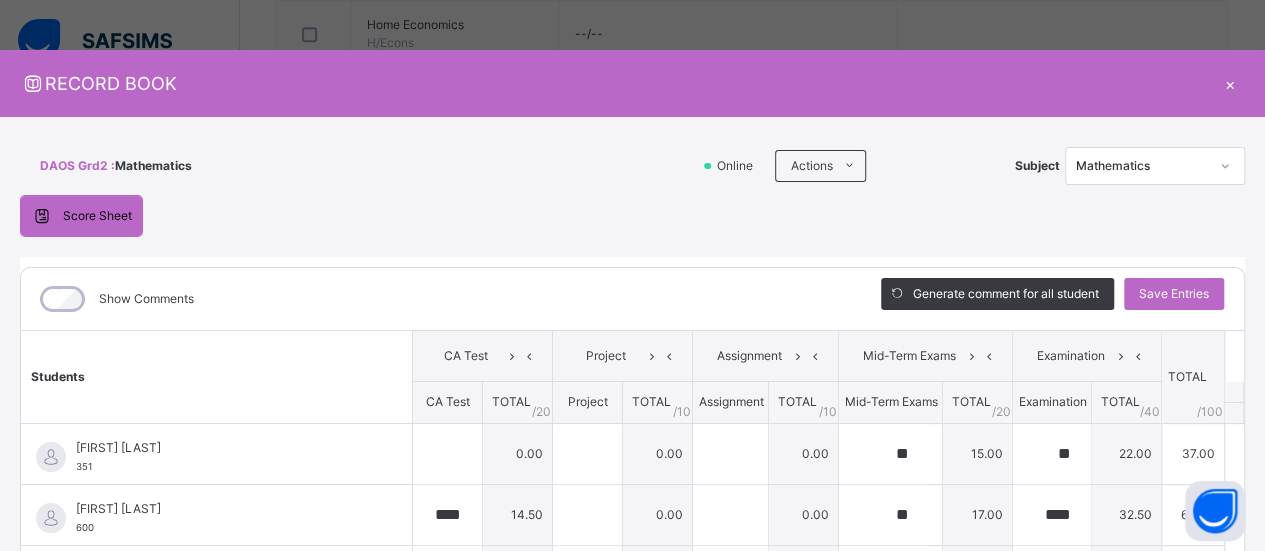 click on "Students" at bounding box center [217, 377] 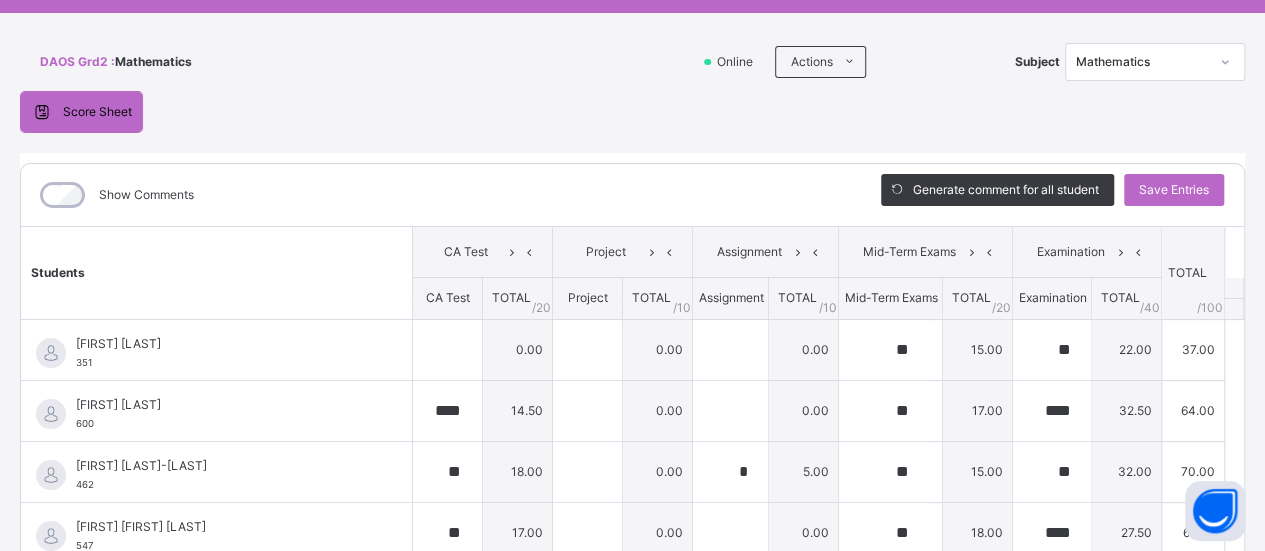 scroll, scrollTop: 208, scrollLeft: 0, axis: vertical 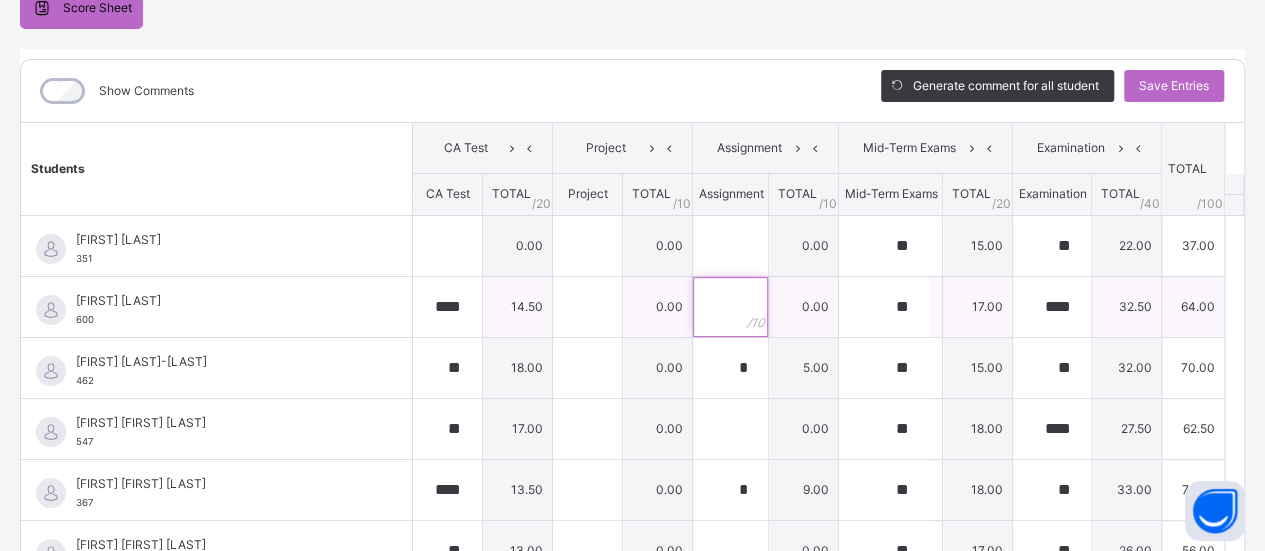 click at bounding box center [730, 307] 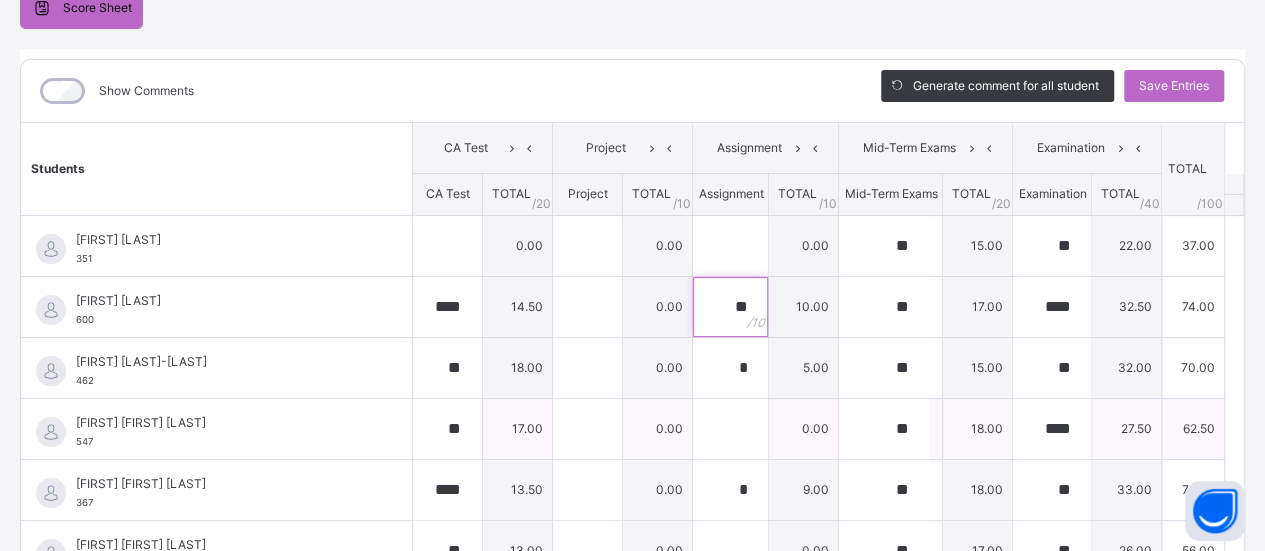 type on "**" 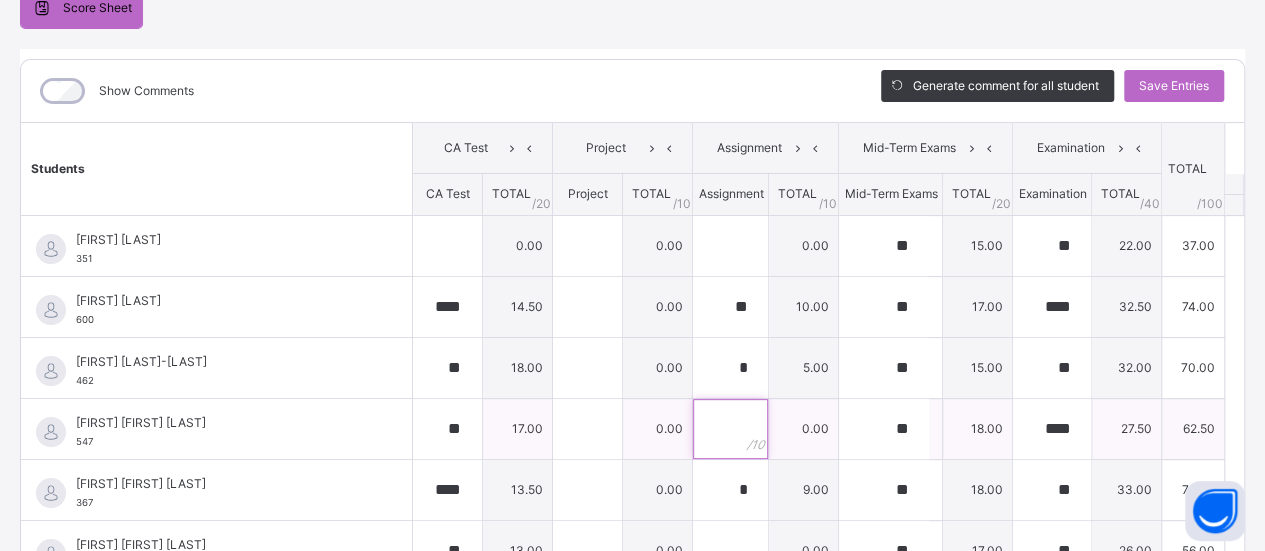 click at bounding box center [730, 429] 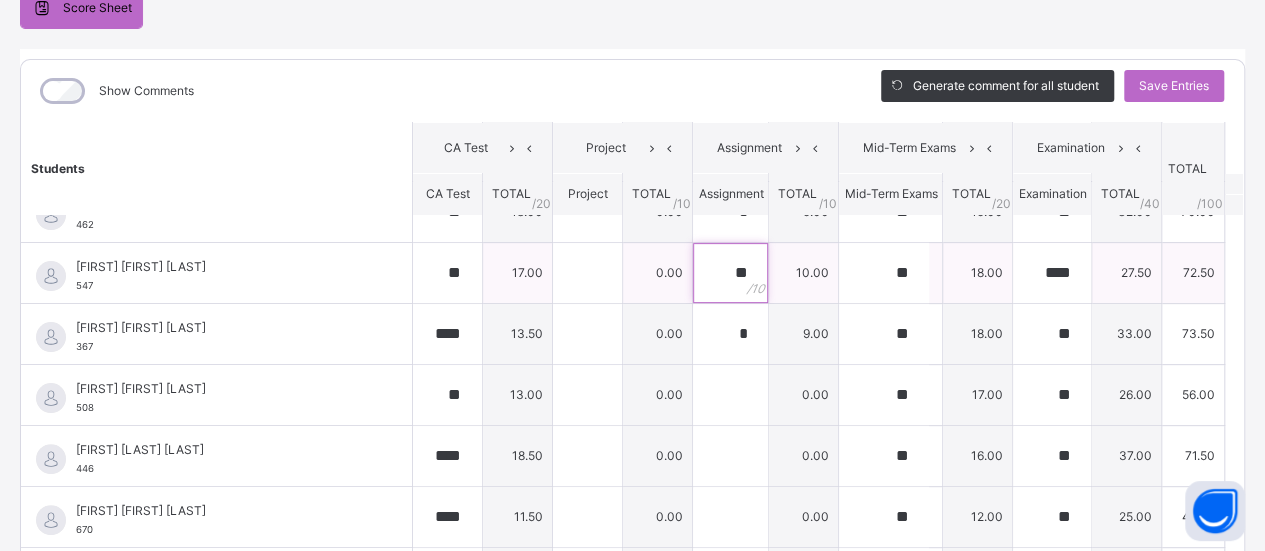 scroll, scrollTop: 158, scrollLeft: 0, axis: vertical 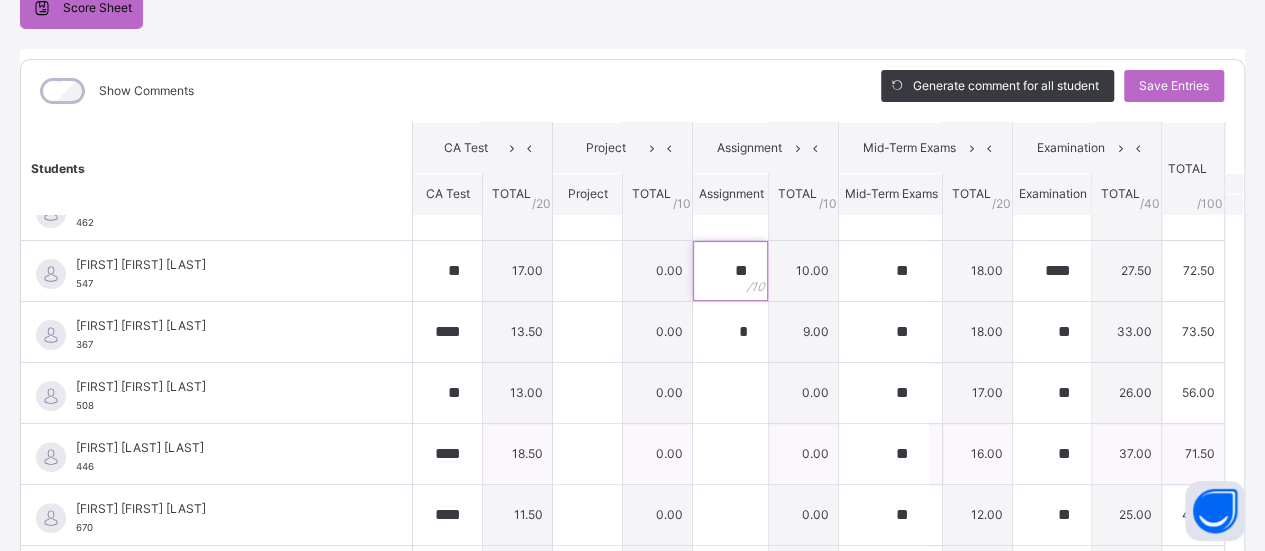 type on "**" 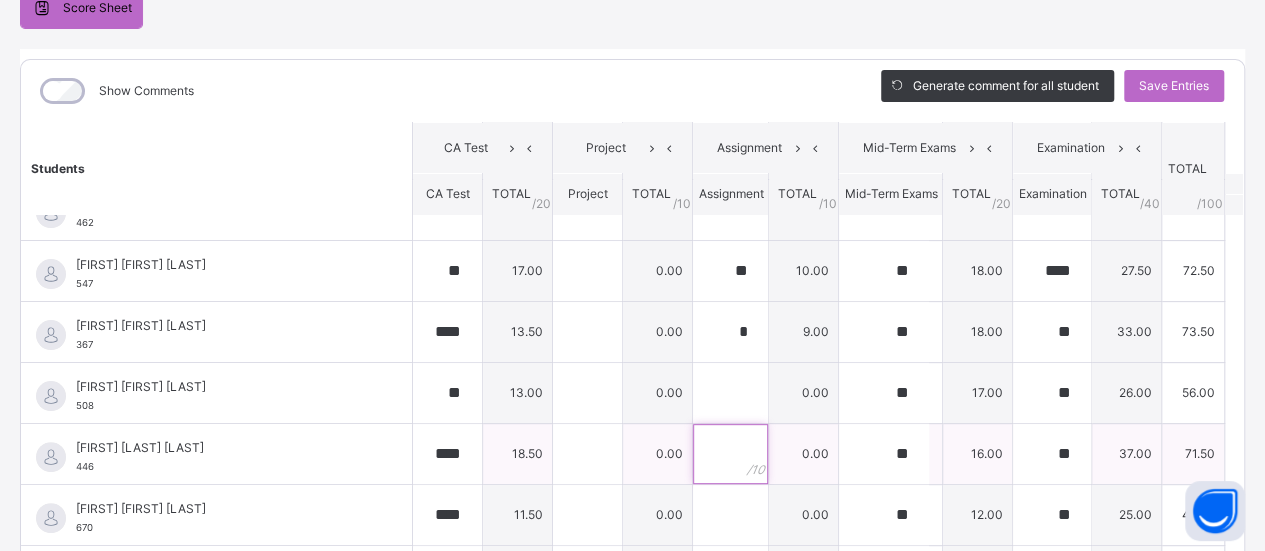 click at bounding box center [730, 454] 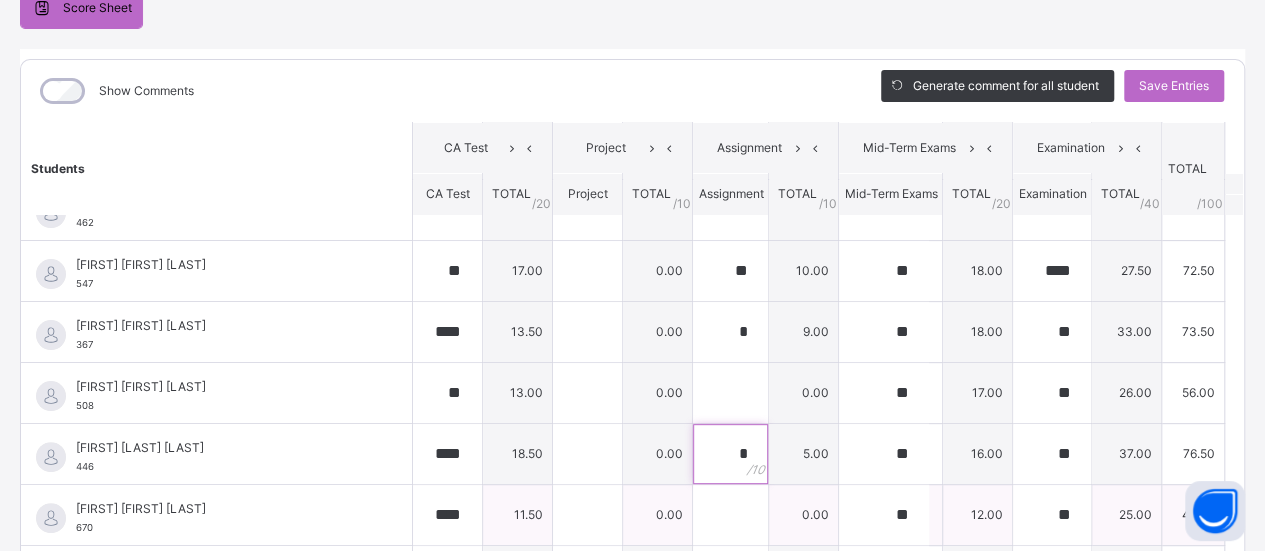 type on "*" 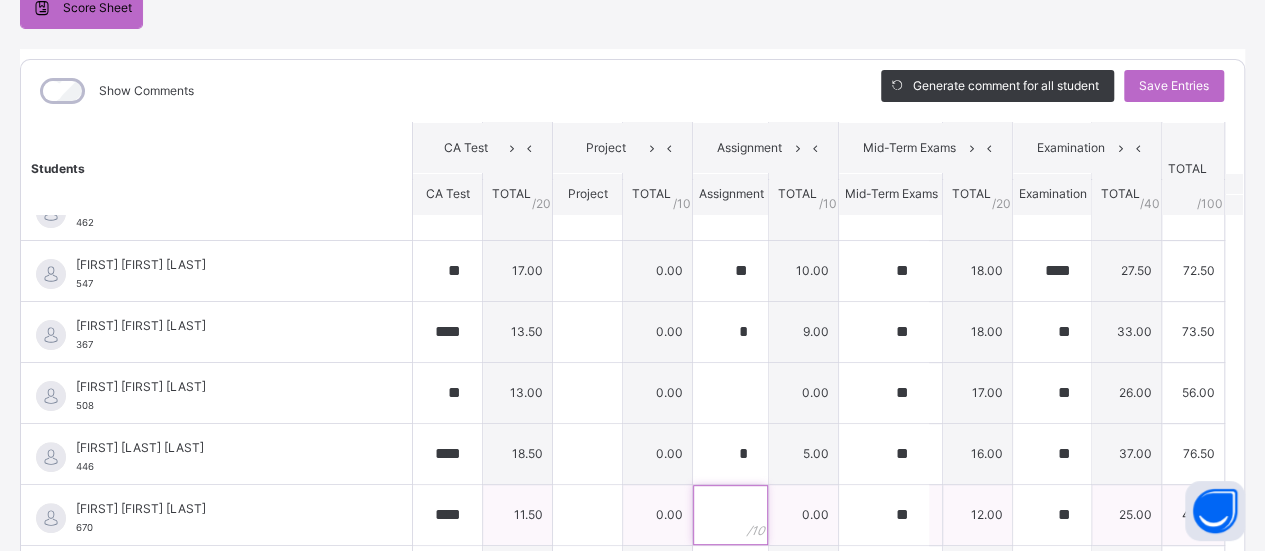 click at bounding box center (730, 515) 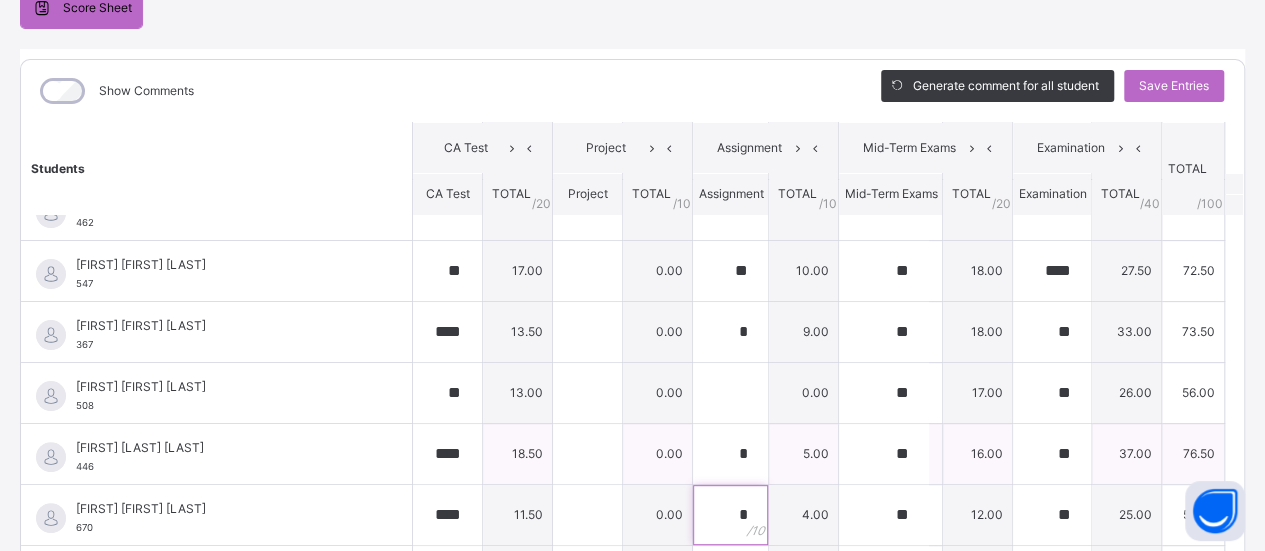 type on "*" 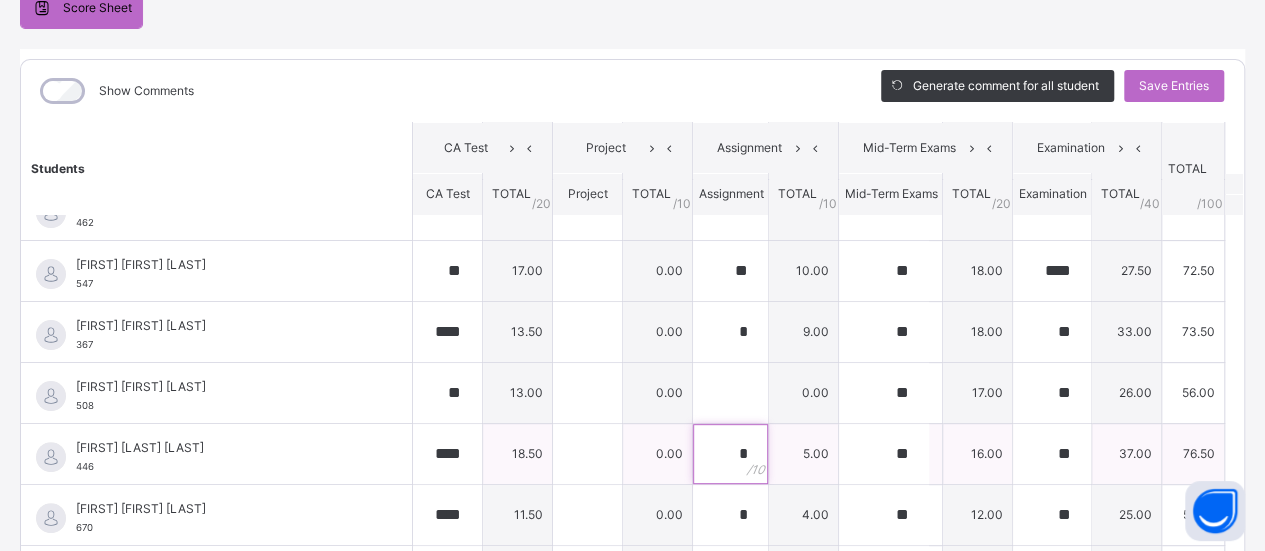 click on "*" at bounding box center (730, 454) 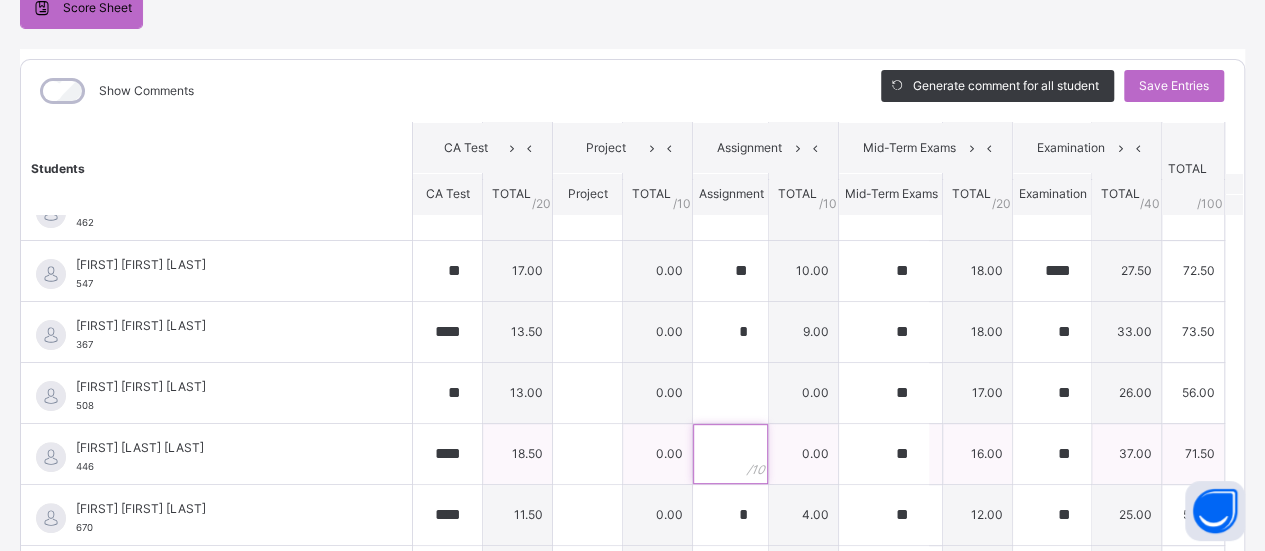 type on "*" 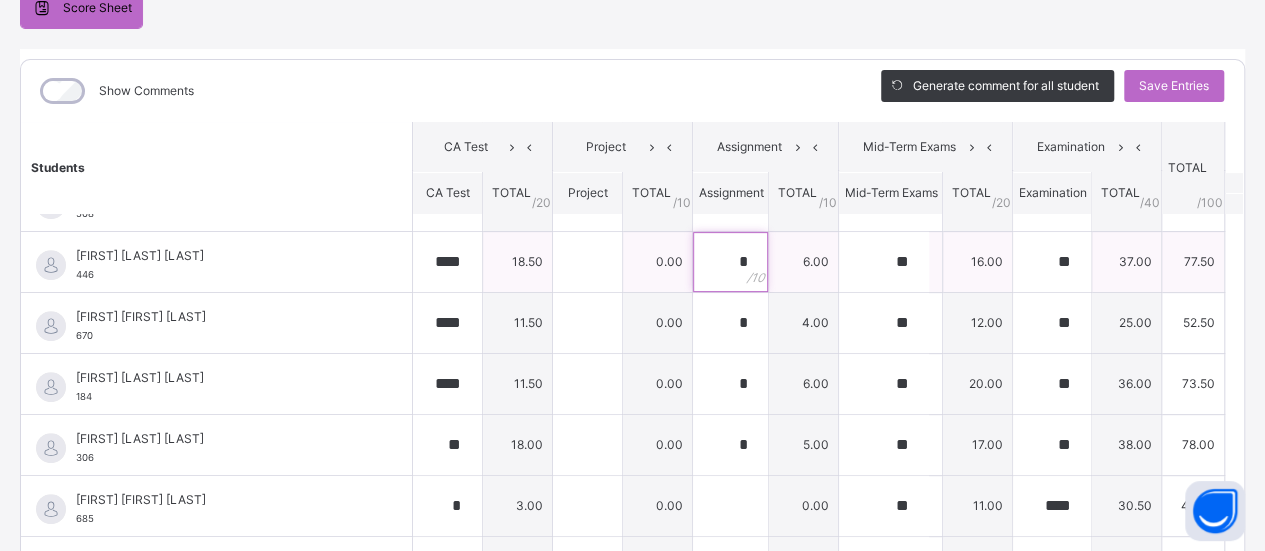 scroll, scrollTop: 353, scrollLeft: 0, axis: vertical 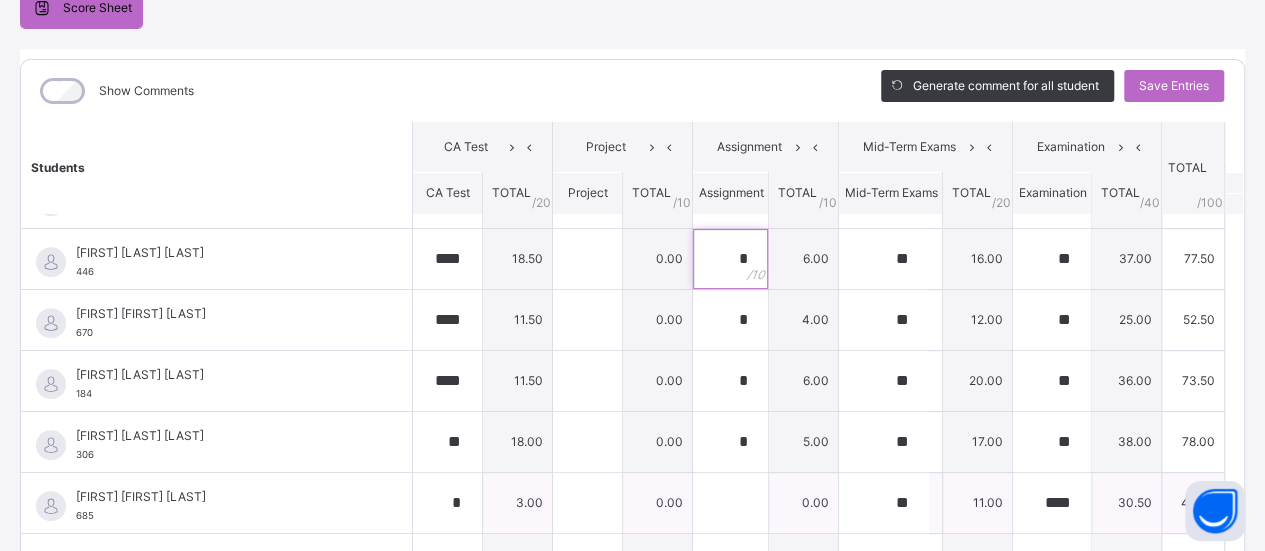 type on "*" 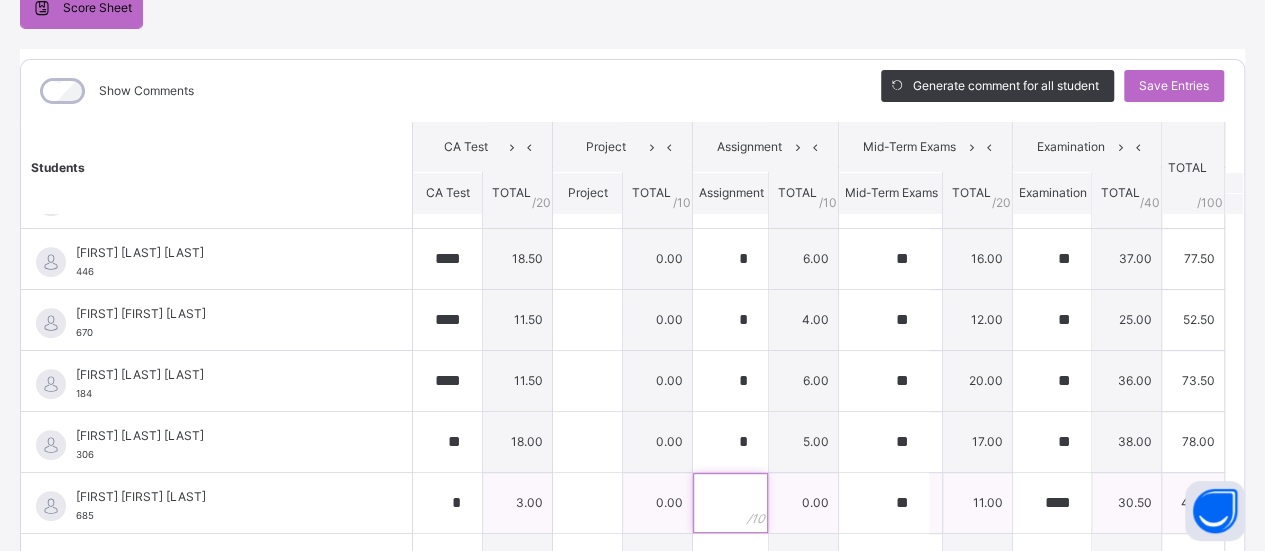 click at bounding box center [730, 503] 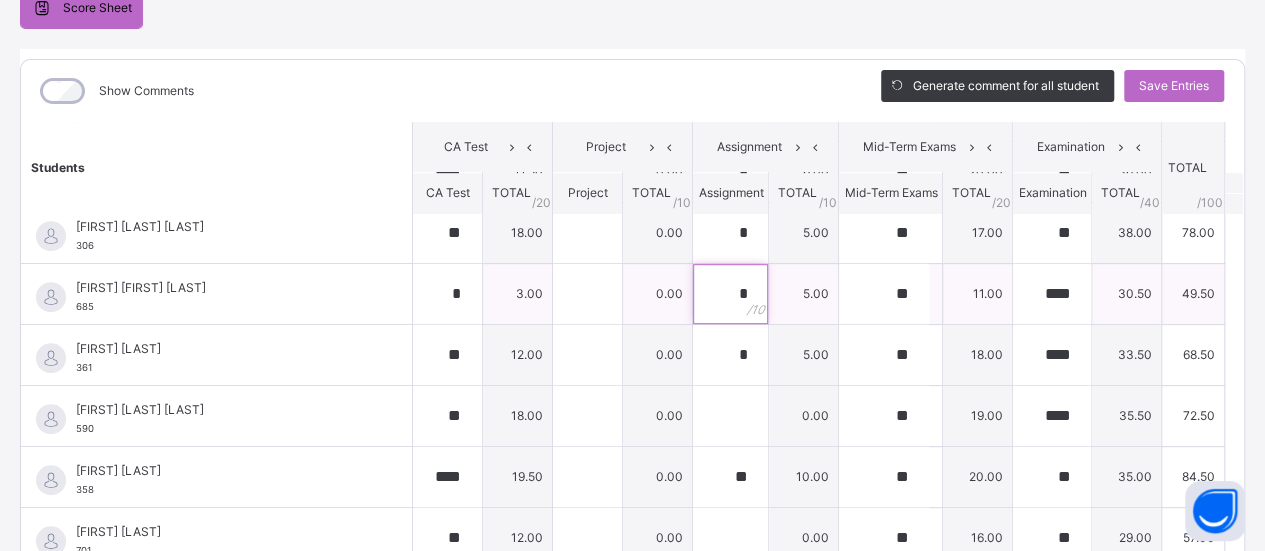 scroll, scrollTop: 566, scrollLeft: 0, axis: vertical 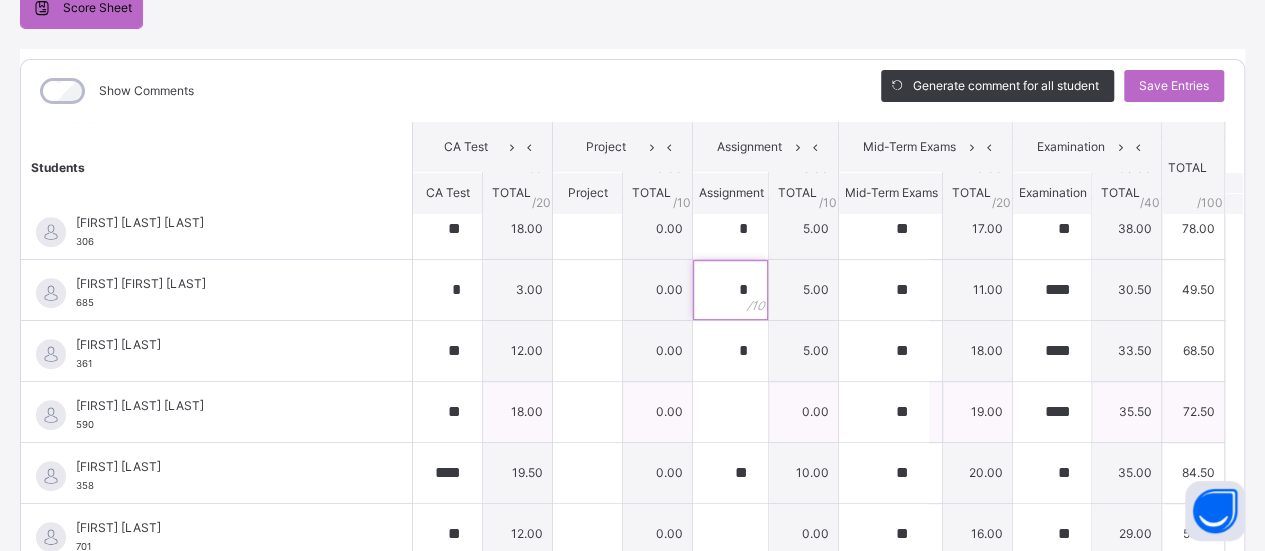 type on "*" 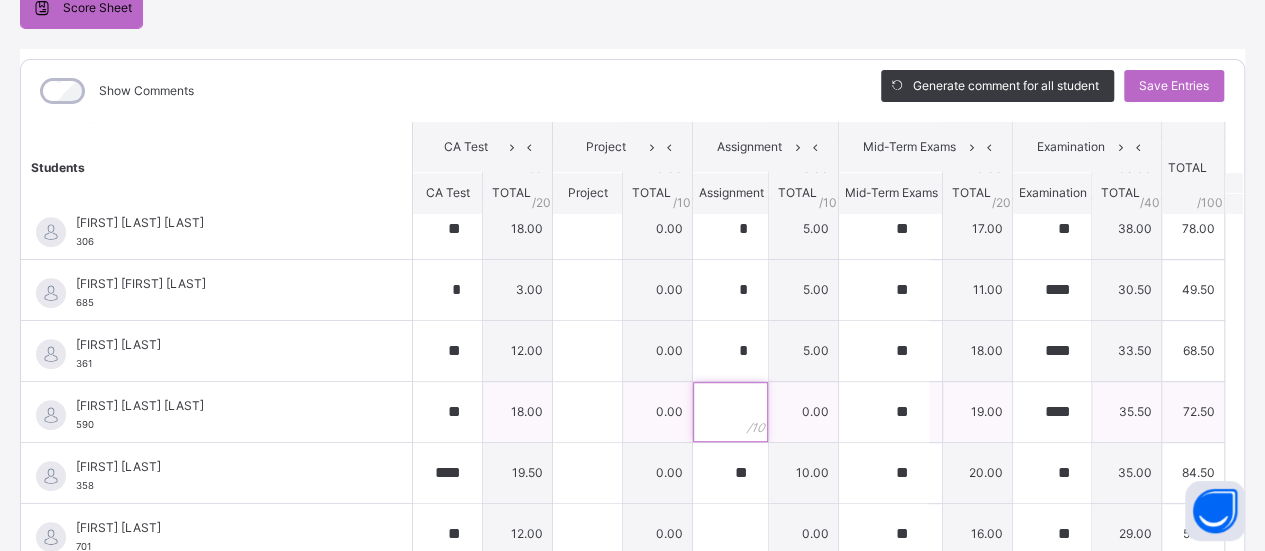 click at bounding box center [730, 412] 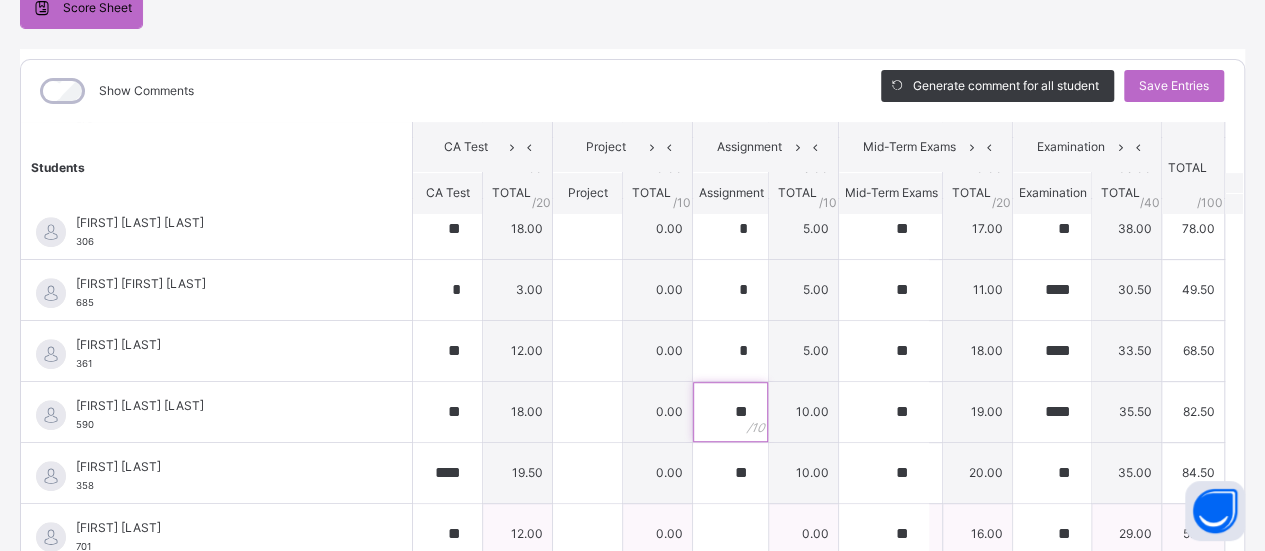 type on "**" 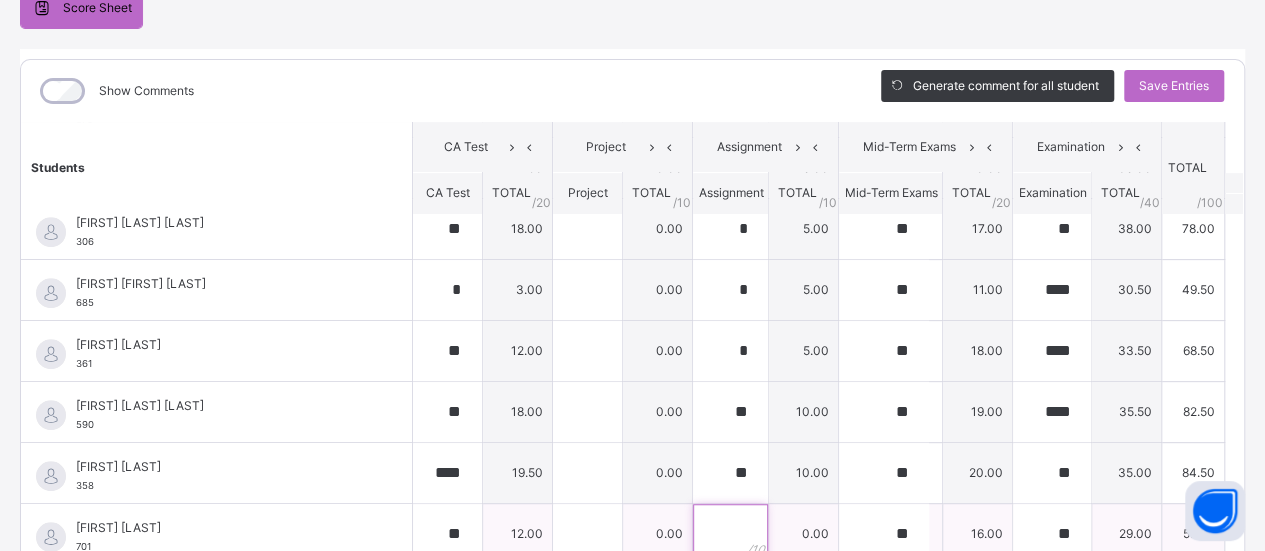 click at bounding box center (730, 534) 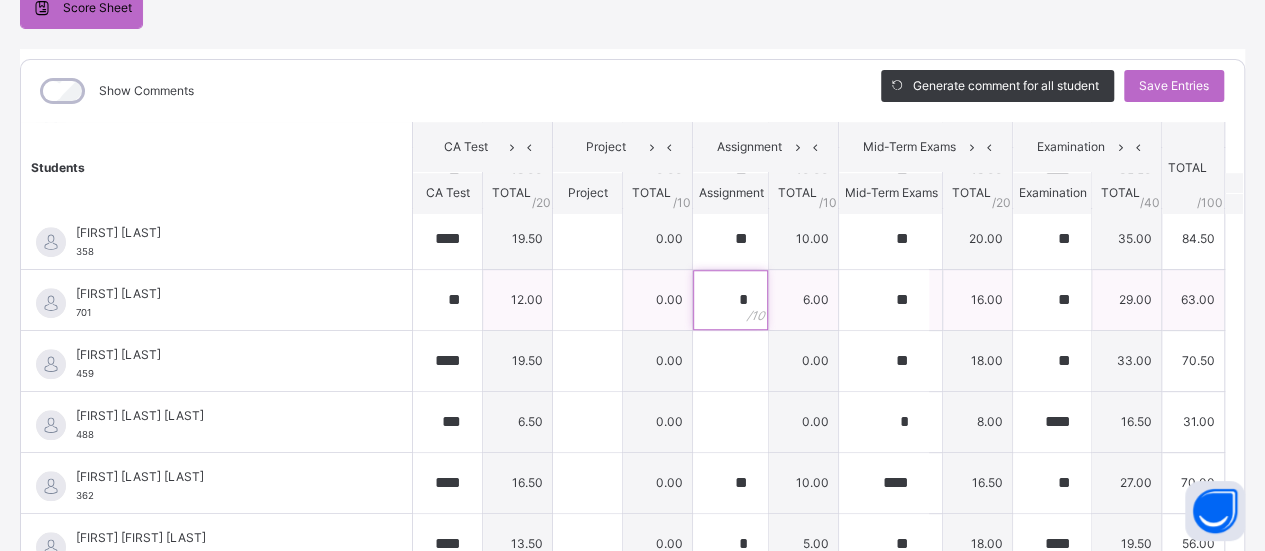 scroll, scrollTop: 819, scrollLeft: 0, axis: vertical 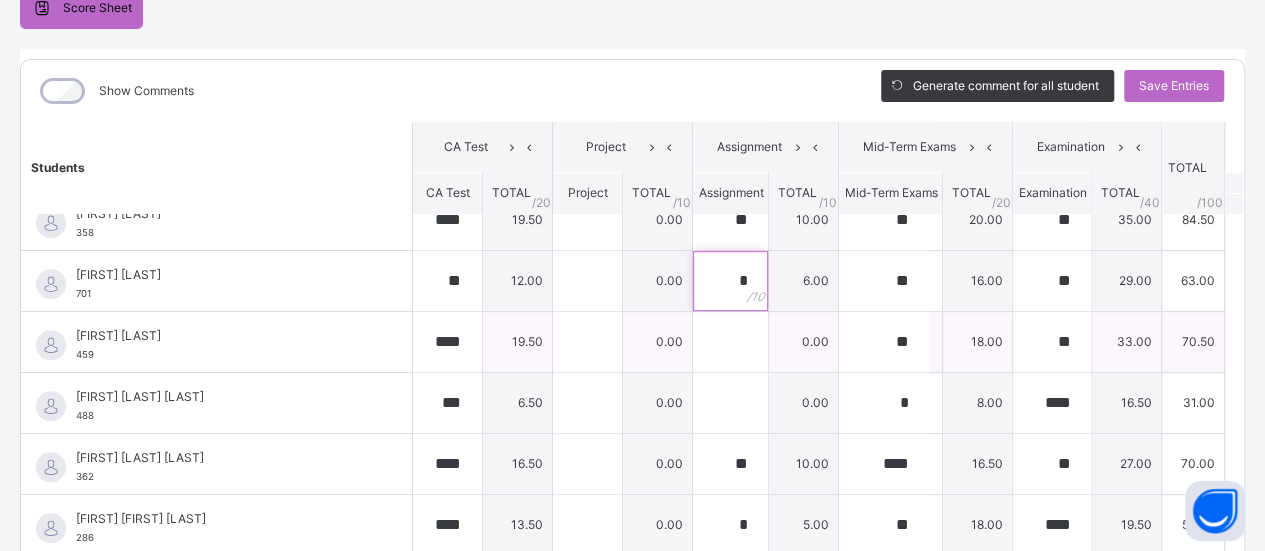 type on "*" 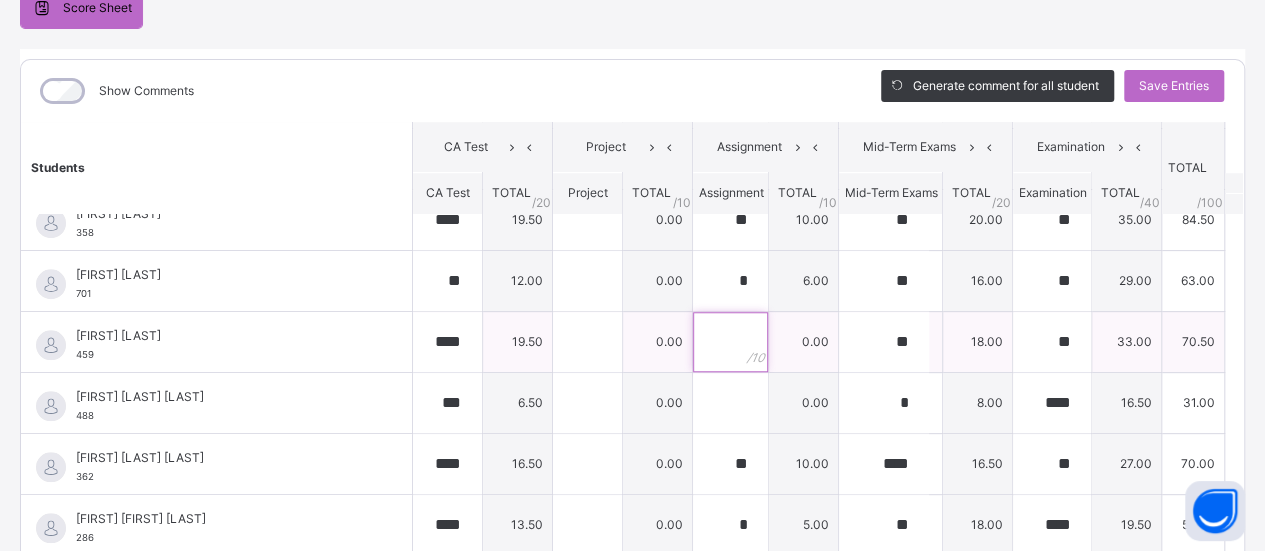 click at bounding box center (730, 342) 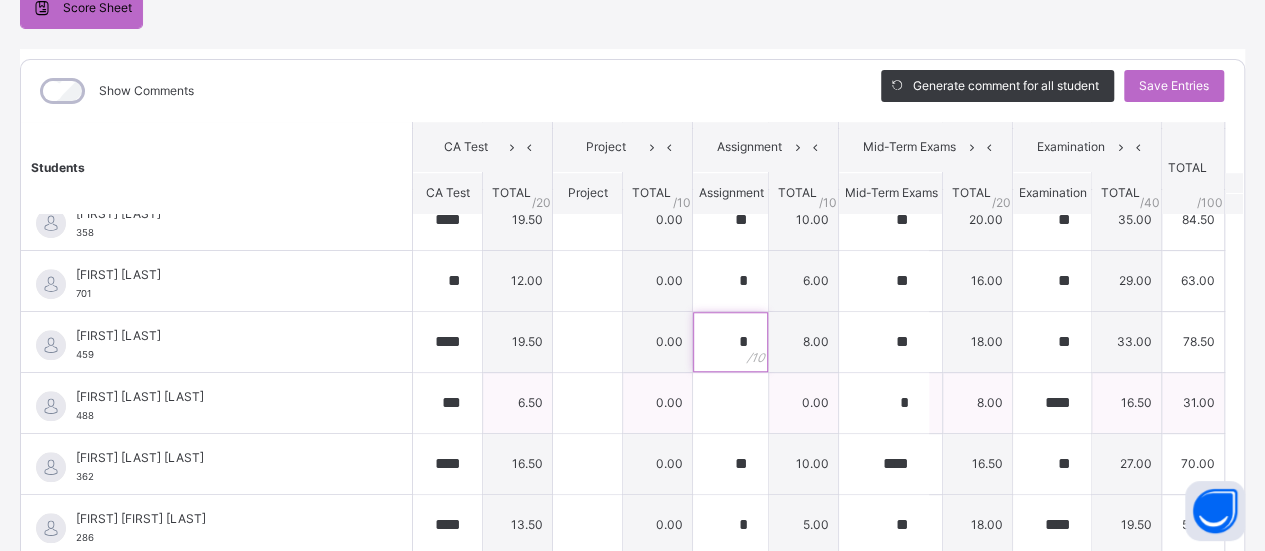 type on "*" 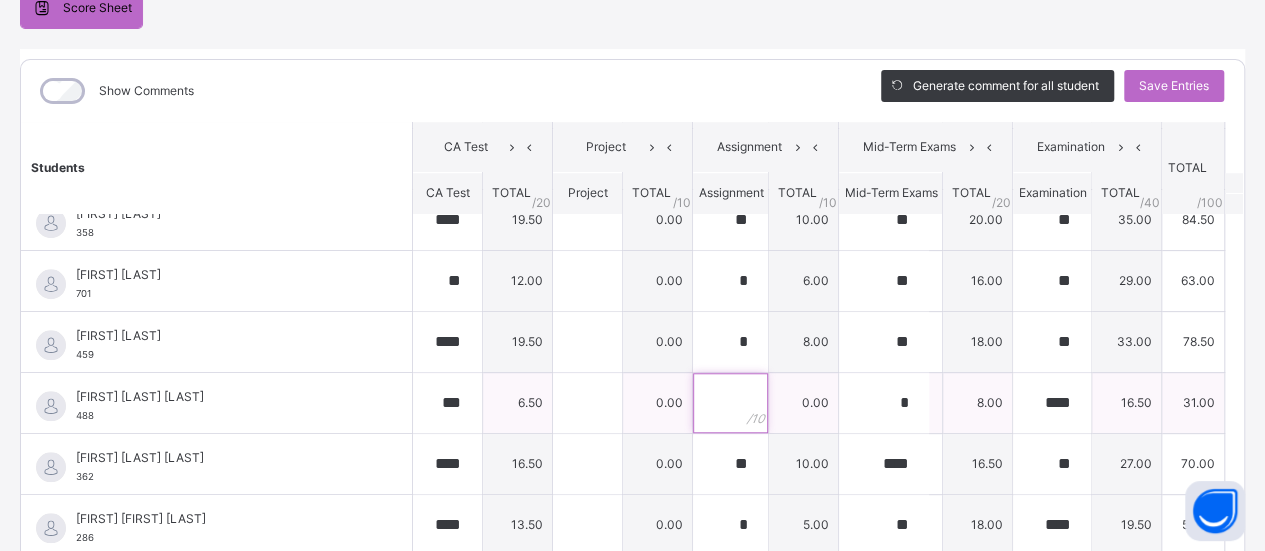 click at bounding box center (730, 403) 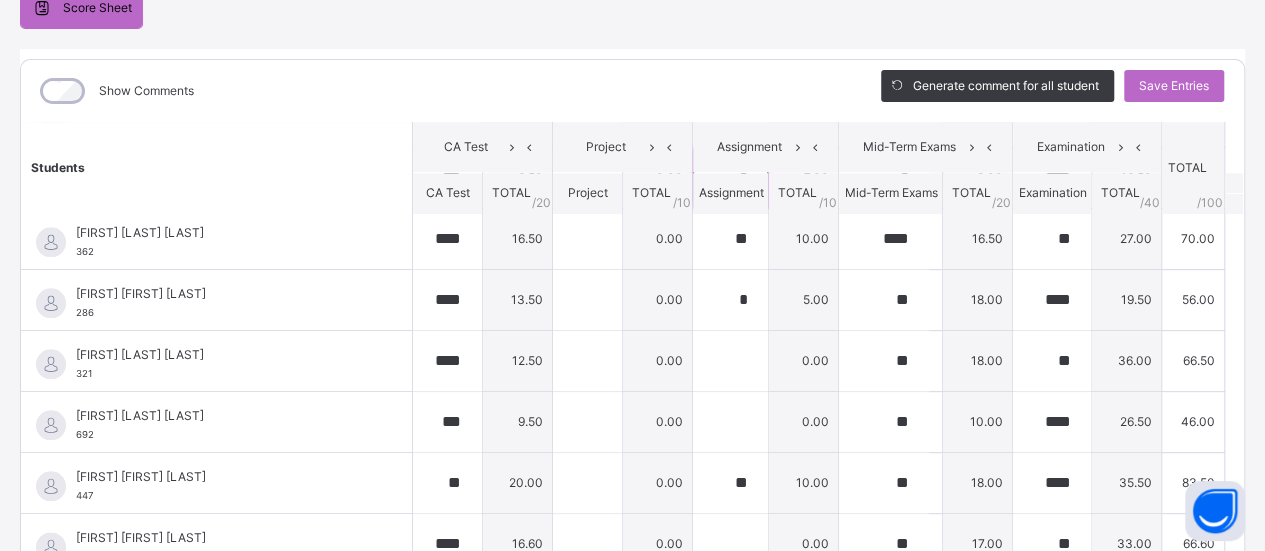 scroll, scrollTop: 1048, scrollLeft: 0, axis: vertical 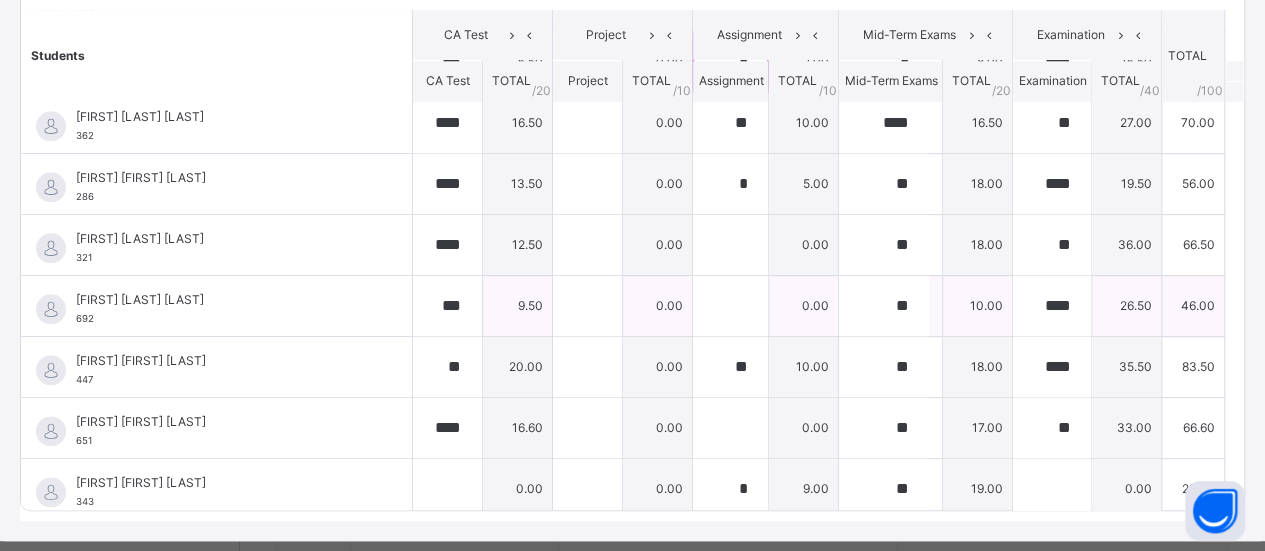 type on "*" 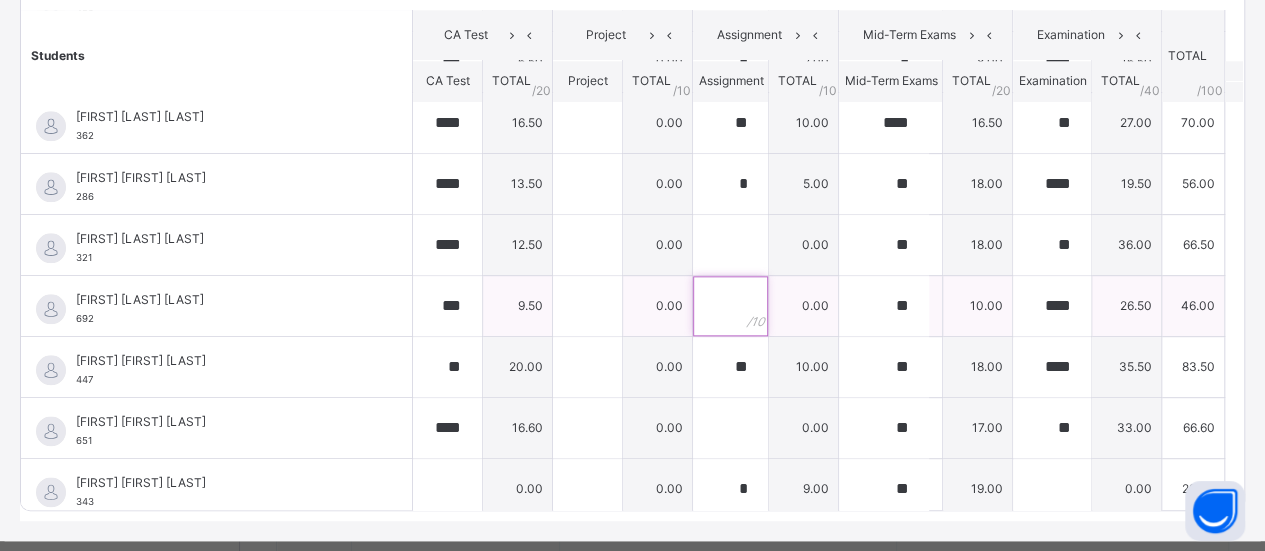 click at bounding box center (730, 306) 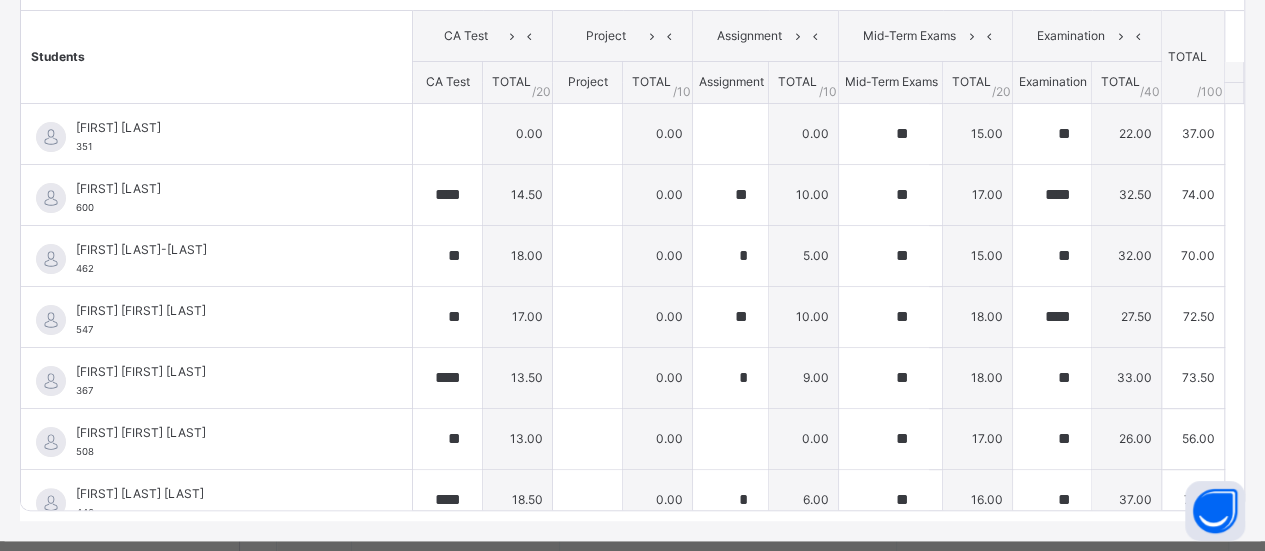 scroll, scrollTop: 0, scrollLeft: 0, axis: both 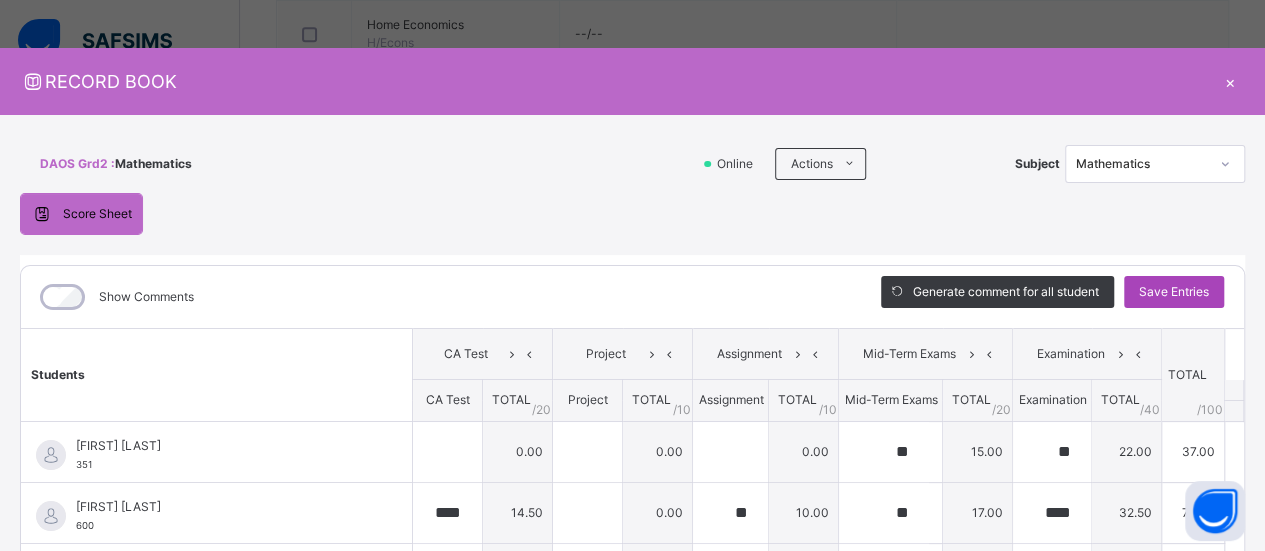 type on "*" 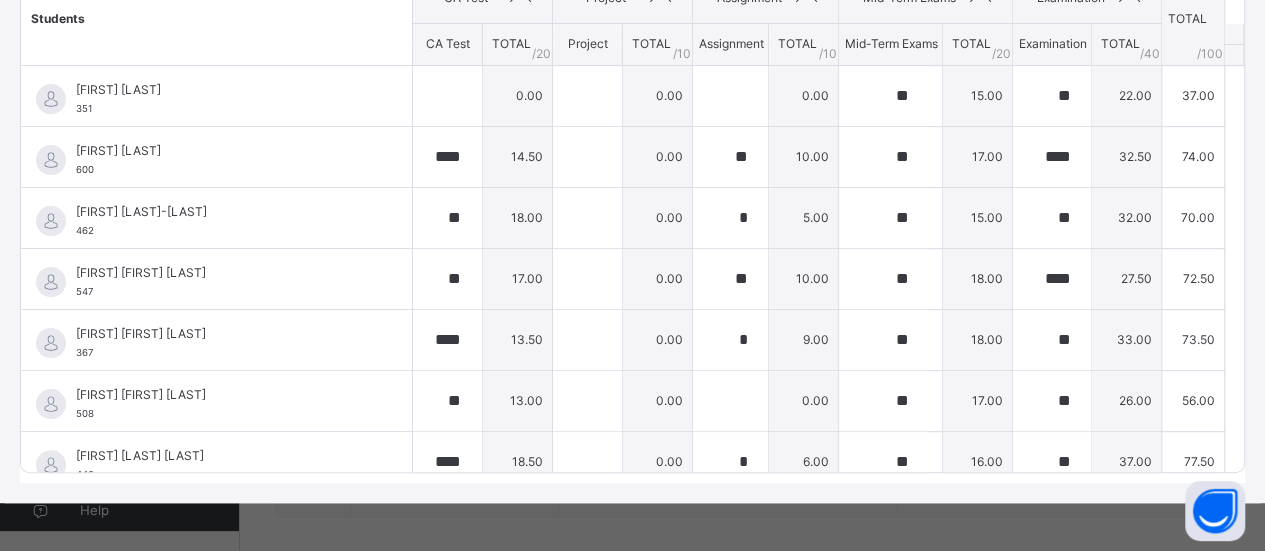 scroll, scrollTop: 1270, scrollLeft: 0, axis: vertical 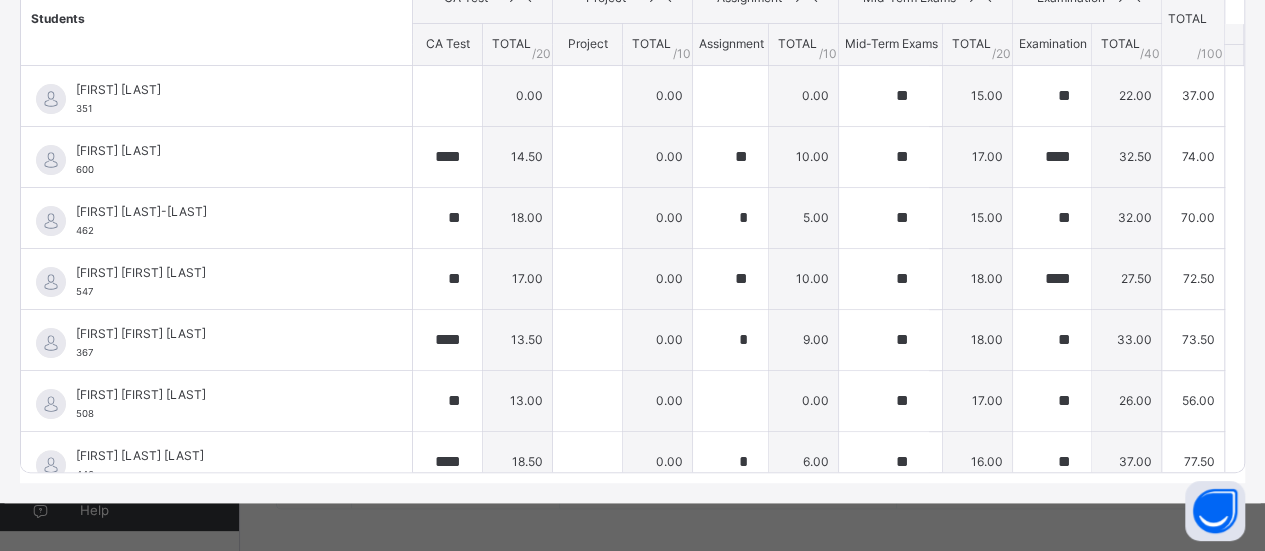 click on "RECORD BOOK × DAOS Grd2   :   Mathematics Online Actions  Download Empty Score Sheet  Upload/map score sheet Subject  Mathematics Daltha Academy Date: [DATE], [TIME] Score Sheet Score Sheet Show Comments   Generate comment for all student   Save Entries Class Level:  DAOS Grd2   Subject:  Mathematics Session:  2024/2025 Session Session:  3rd Term Students CA Test Project Assignment Mid-Term Exams Examination TOTAL /100 Comment CA Test TOTAL / 20 Project TOTAL / 10 Assignment TOTAL / 10 Mid-Term Exams TOTAL / 20 Examination TOTAL / 40 [FIRST] [LAST] 351 [FIRST] [LAST] 351 0.00 0.00 0.00 ** 15.00 ** 22.00 37.00 Generate comment 0 / 250   ×   Subject Teacher’s Comment Generate and see in full the comment developed by the AI with an option to regenerate the comment JS [FIRST] [LAST]   351   Total 37.00  / 100.00 Sims Bot   Regenerate     Use this comment   [FIRST] [LAST] 600 [FIRST] [LAST] 600 **** 14.50 0.00 ** 10.00 ** 17.00 **** 32.50 74.00 Generate comment 0 / 250   ×   Subject Teacher’s Comment Generate and see in full the comment developed by the AI with an option to regenerate the comment JS [FIRST] [LAST]   600   Total 74.00  / 100.00 Sims Bot   Regenerate       462 462 **" at bounding box center [632, 275] 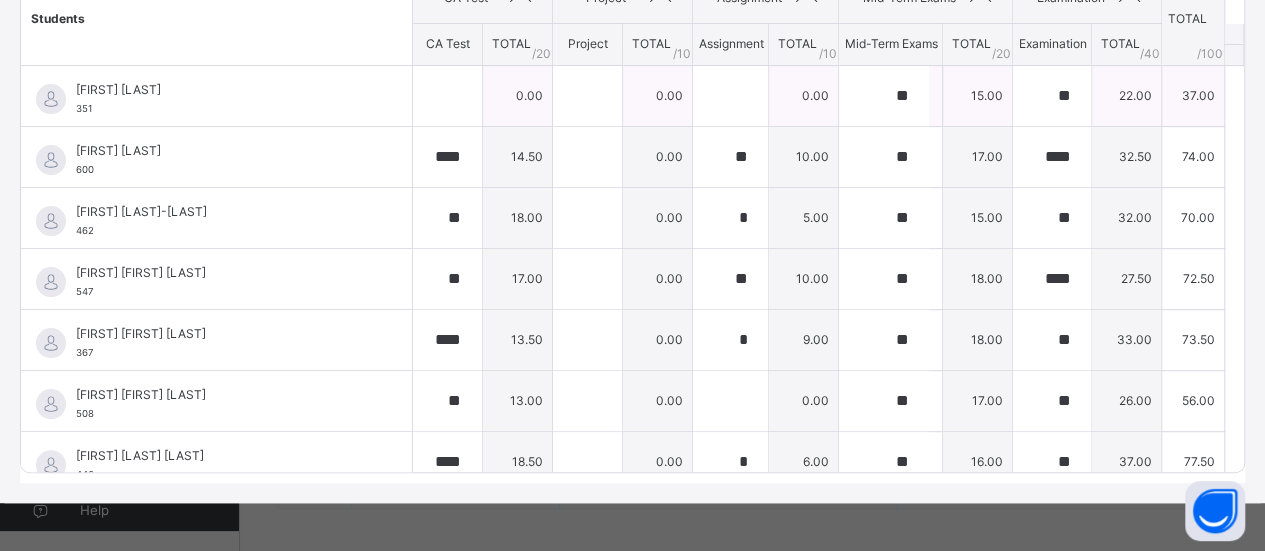 click at bounding box center (51, 99) 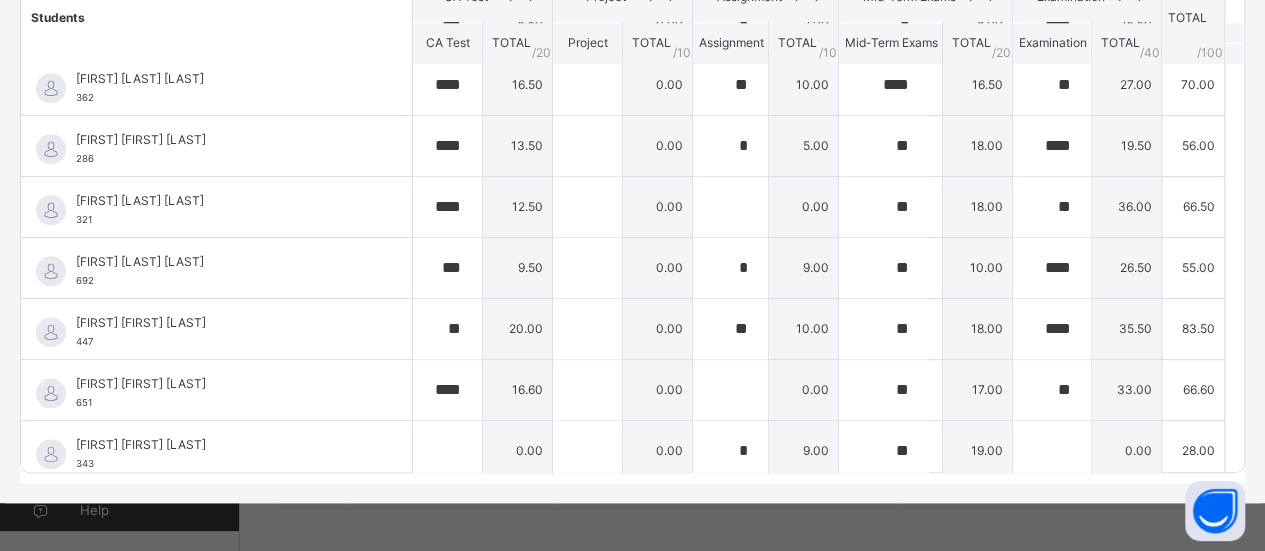 scroll, scrollTop: 1039, scrollLeft: 0, axis: vertical 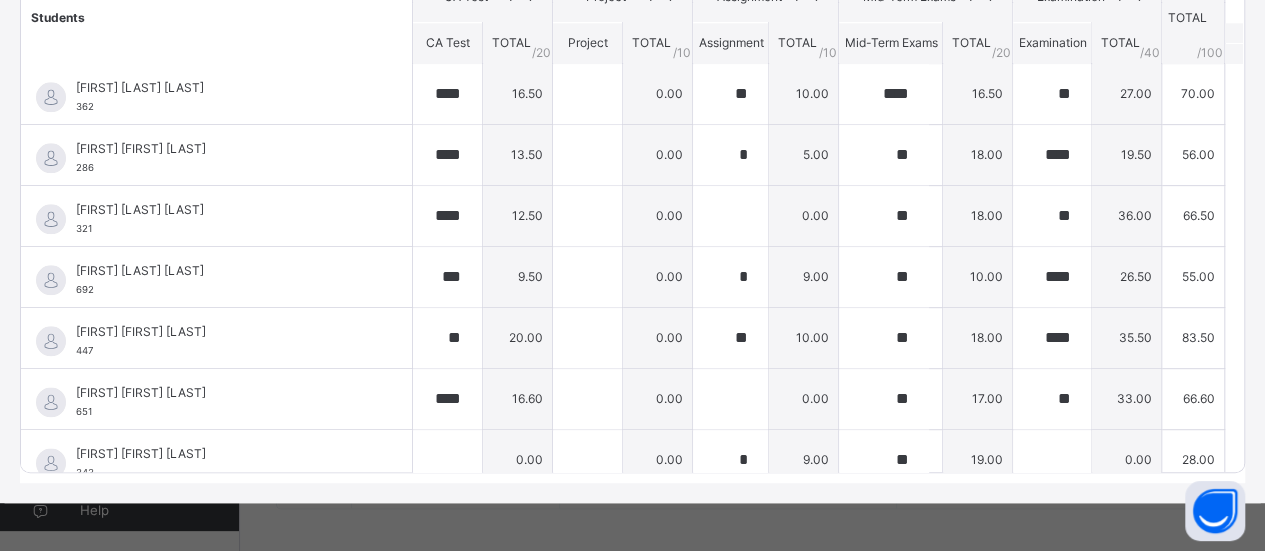 click on "DAOS Grd2   :   Mathematics Online Actions  Download Empty Score Sheet  Upload/map score sheet Subject  Mathematics Daltha Academy Date: [DATE], [TIME] Score Sheet Score Sheet Show Comments   Generate comment for all student   Save Entries Class Level:  DAOS Grd2   Subject:  Mathematics Session:  2024/2025 Session Session:  3rd Term Students CA Test Project Assignment Mid-Term Exams Examination TOTAL /100 Comment CA Test TOTAL / 20 Project TOTAL / 10 Assignment TOTAL / 10 Mid-Term Exams TOTAL / 20 Examination TOTAL / 40 [FIRST] [LAST] 351 [FIRST] [LAST] 351 0.00 0.00 0.00 ** 15.00 ** 22.00 37.00 Generate comment 0 / 250   ×   Subject Teacher’s Comment Generate and see in full the comment developed by the AI with an option to regenerate the comment JS [FIRST] [LAST]   351   Total 37.00  / 100.00 Sims Bot   Regenerate     Use this comment   [FIRST] [LAST] 600 [FIRST] [LAST] 600 **** 14.50 0.00 ** 10.00 ** 17.00 **** 32.50 74.00 Generate comment 0 / 250   ×   Subject Teacher’s Comment" at bounding box center (632, 131) 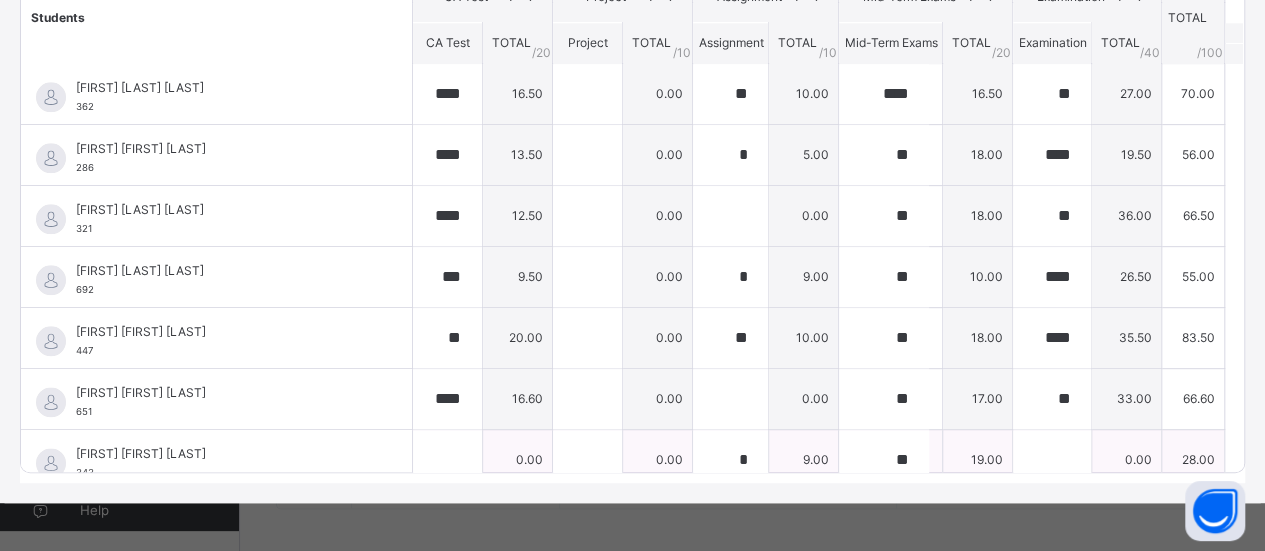 click at bounding box center (51, 463) 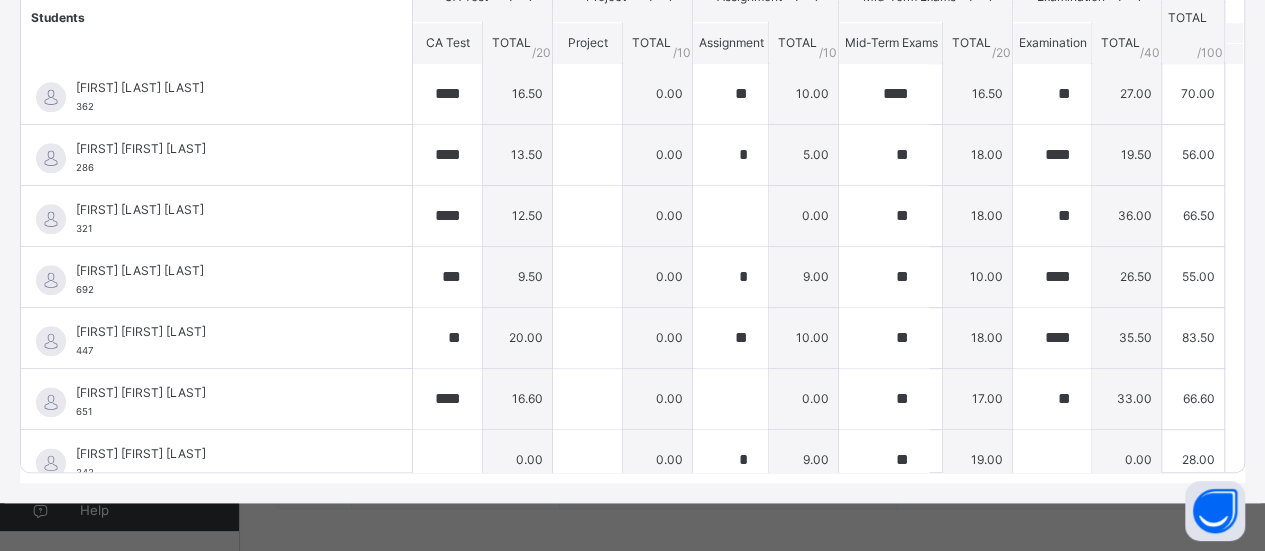 click on "[FIRST] [LAST] 351 [FIRST] [LAST] 351 0.00 0.00 0.00 ** 15.00 ** 22.00 37.00 Generate comment 0 / 250   ×   Subject Teacher’s Comment Generate and see in full the comment developed by the AI with an option to regenerate the comment JS [FIRST] [LAST]   351   Total 37.00  / 100.00 Sims Bot   Regenerate     Use this comment   [FIRST] [LAST] 600 [FIRST] [LAST] 600 **** 14.50 0.00 ** 10.00 ** 17.00 **** 32.50 74.00 Generate comment 0 / 250   ×   Subject Teacher’s Comment Generate and see in full the comment developed by the AI with an option to regenerate the comment JS [FIRST] [LAST]   600   Total 74.00  / 100.00 Sims Bot   Regenerate       462 462 **" at bounding box center (632, 191) 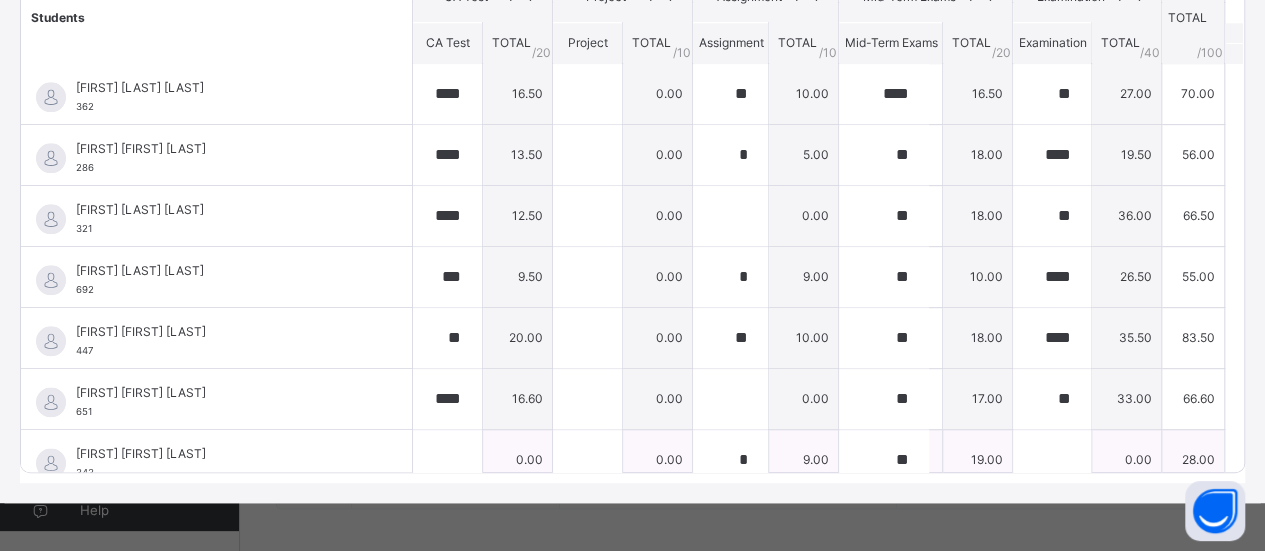 click at bounding box center [51, 463] 